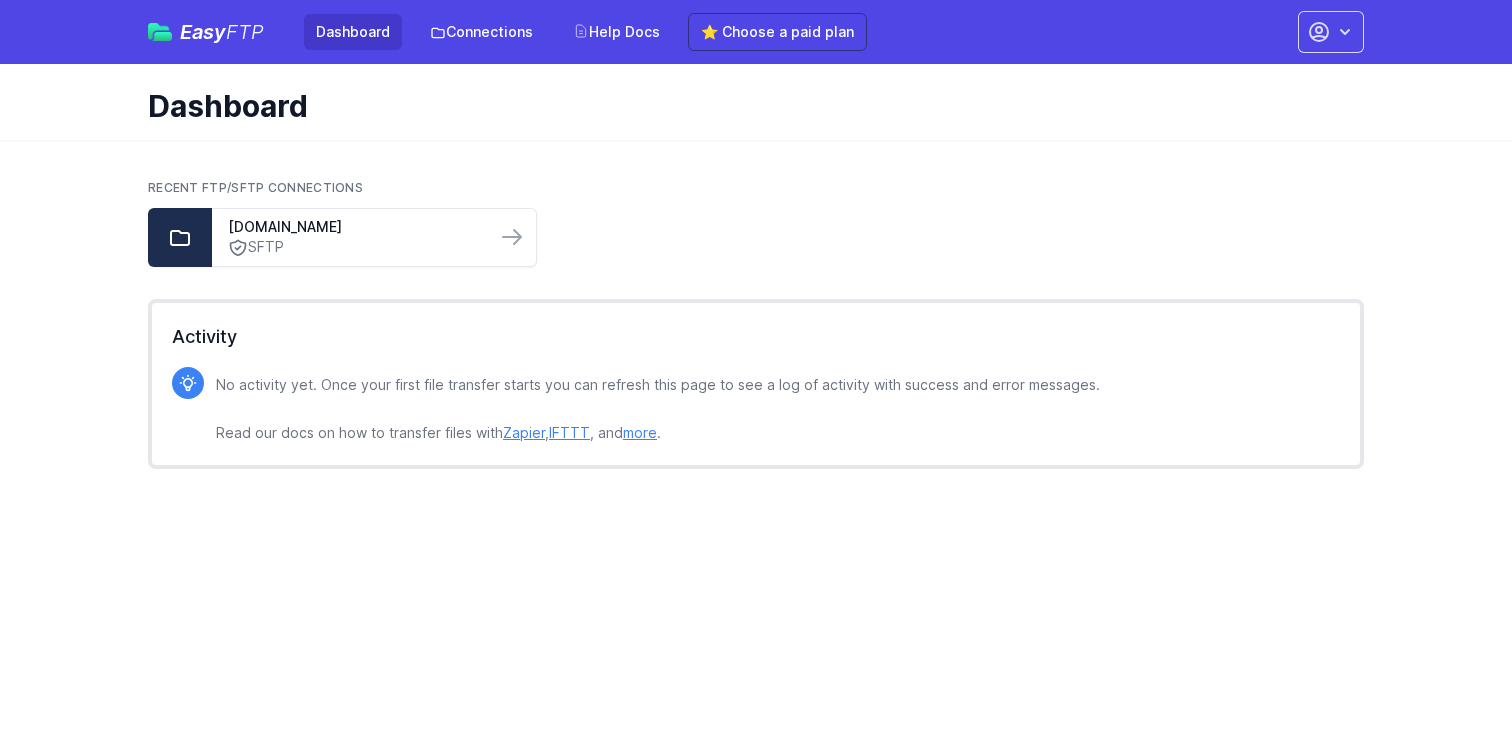 scroll, scrollTop: 0, scrollLeft: 0, axis: both 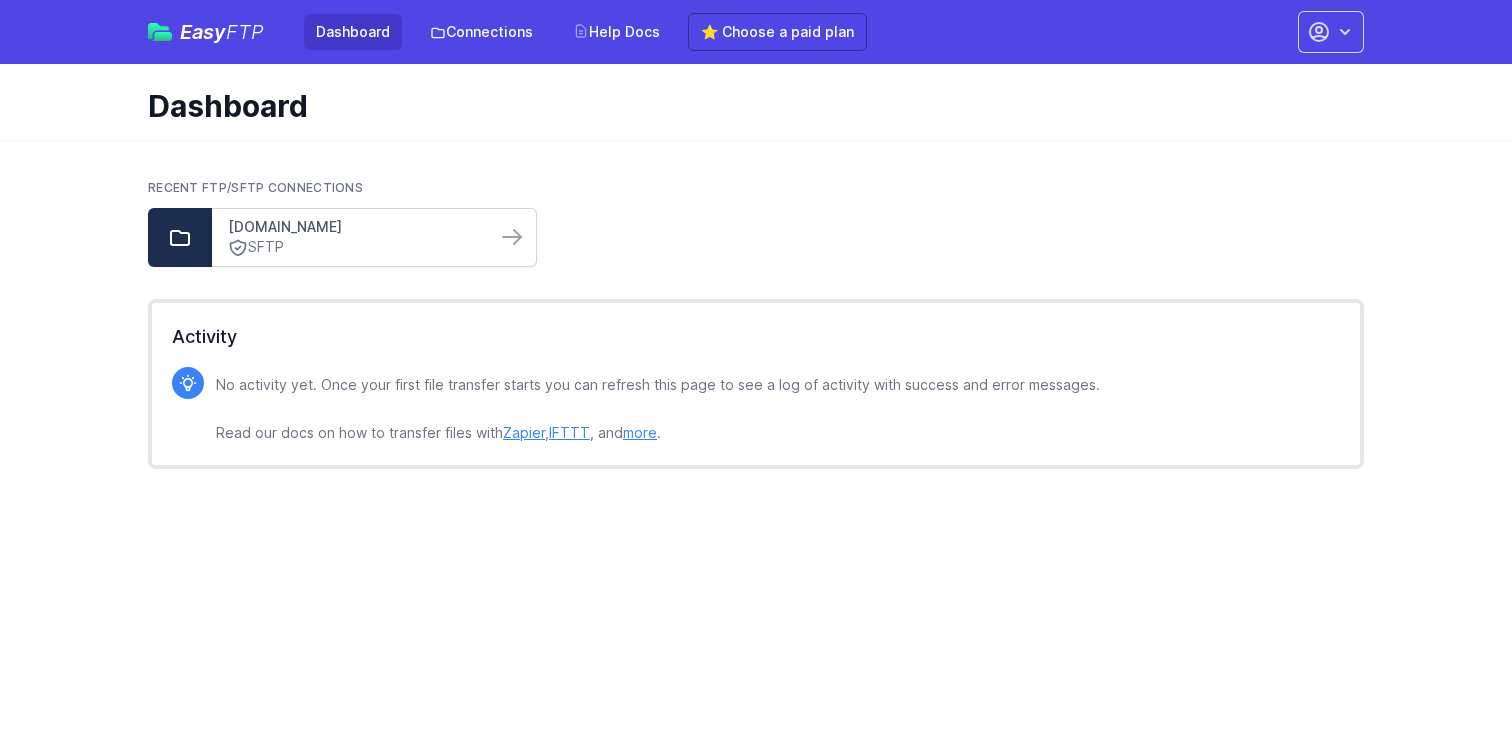 click on "[DOMAIN_NAME]" at bounding box center (354, 227) 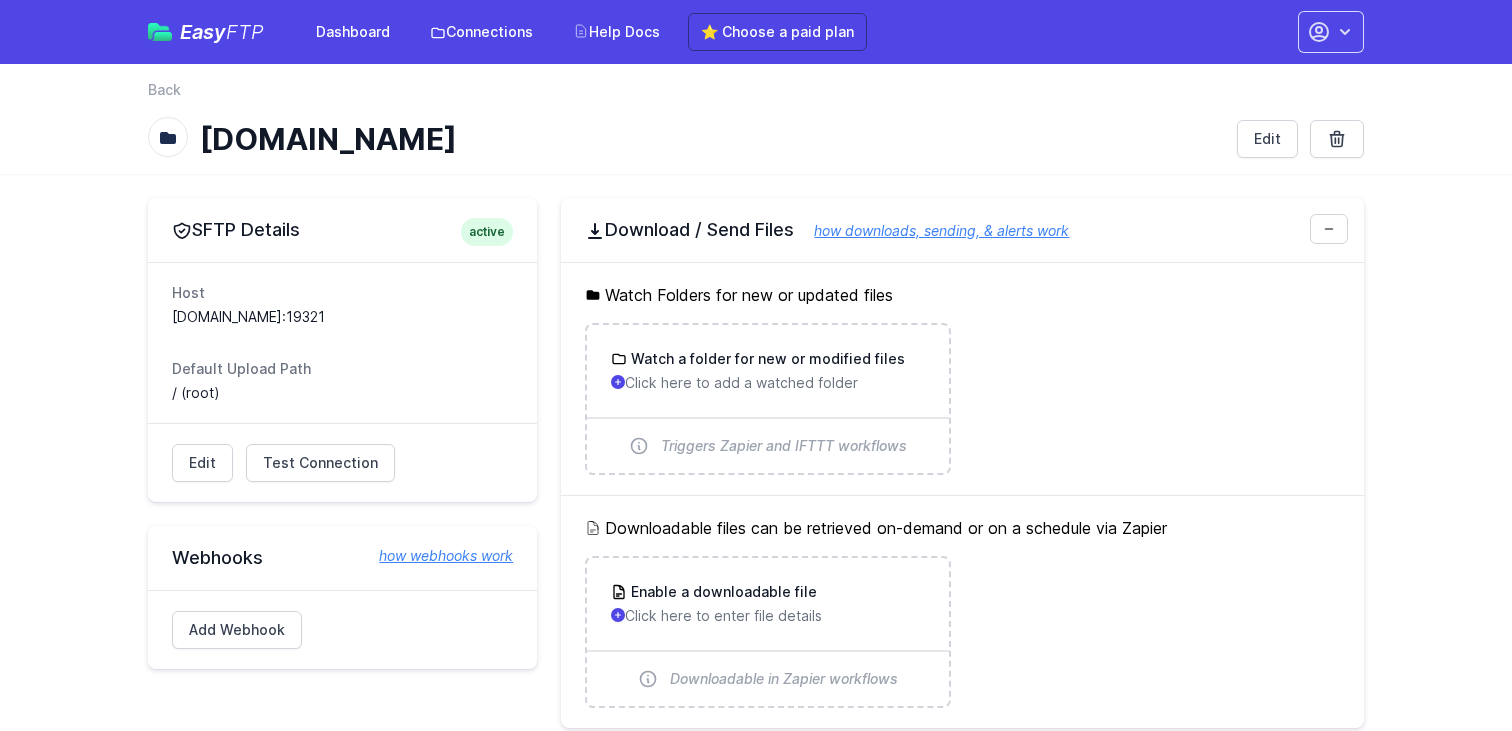 scroll, scrollTop: 0, scrollLeft: 0, axis: both 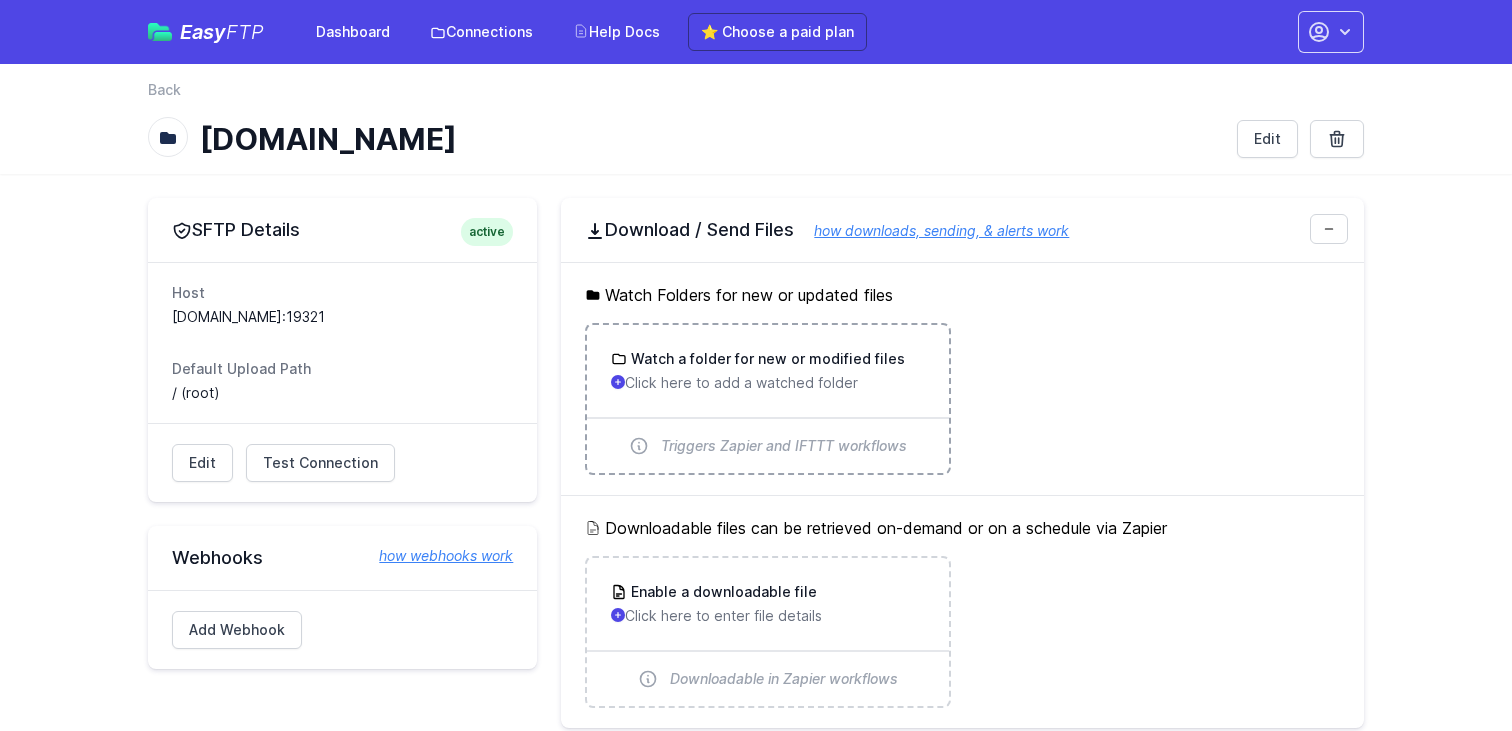 click on "Watch a folder for new or modified files" at bounding box center [766, 359] 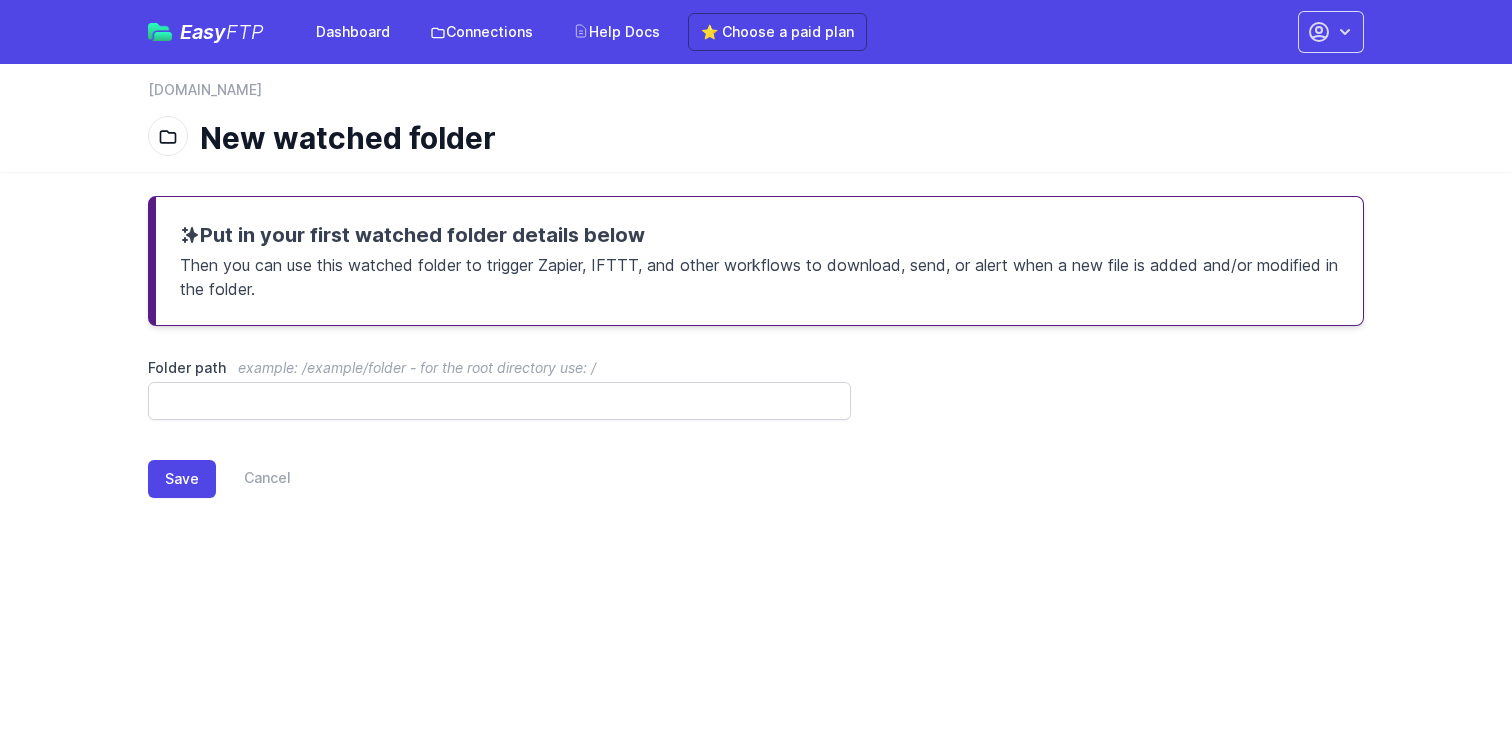scroll, scrollTop: 0, scrollLeft: 0, axis: both 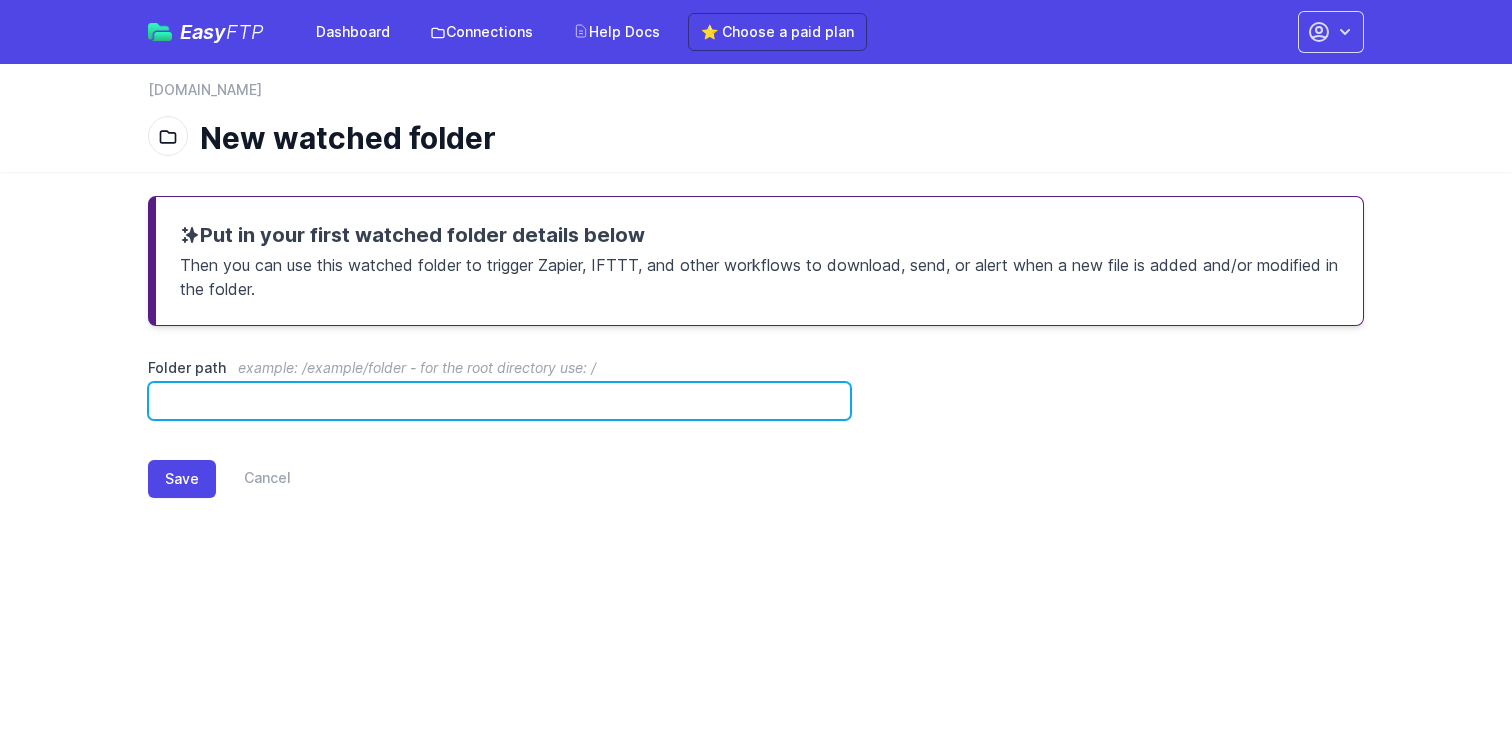 click on "Folder path  example: /example/folder - for the root directory use: /" at bounding box center (499, 401) 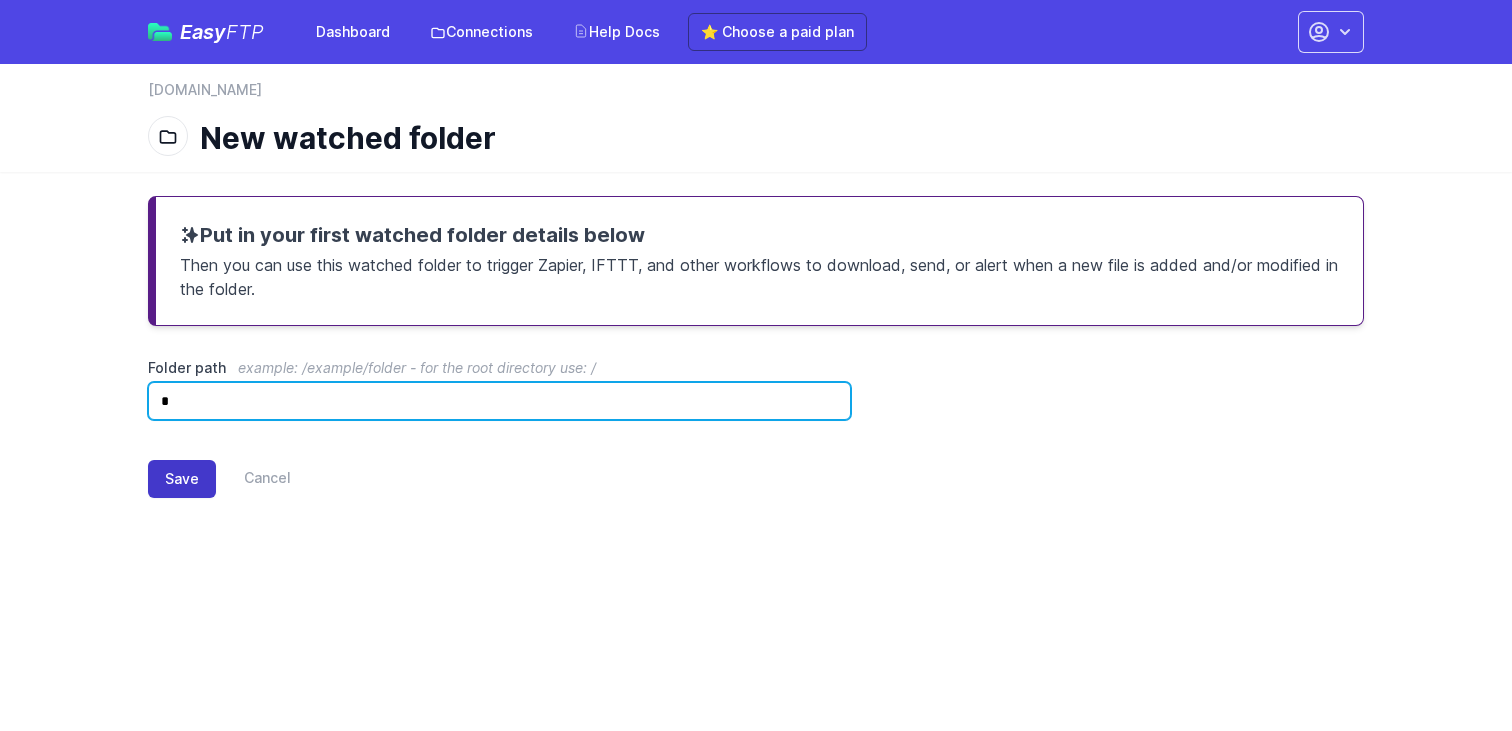 type on "*" 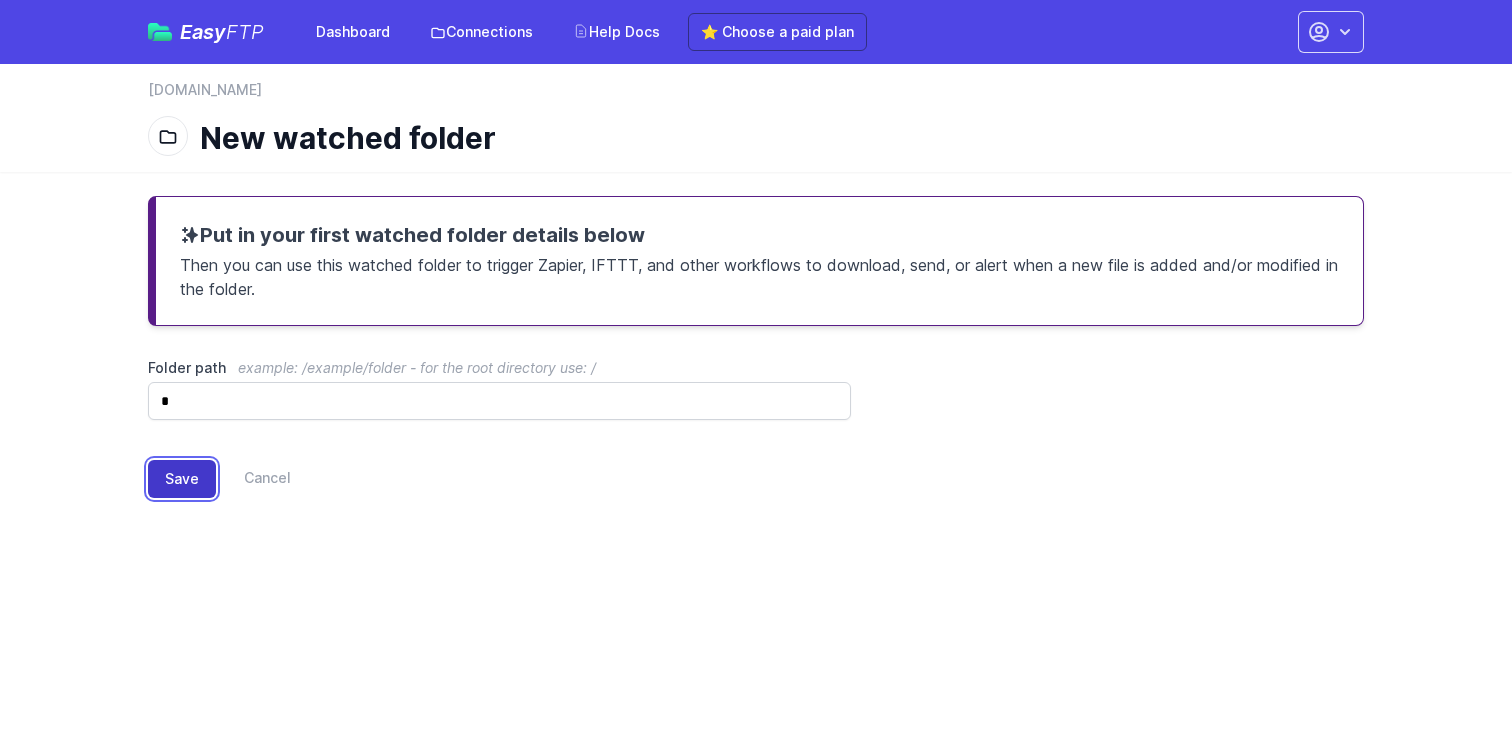 click on "Save" at bounding box center (182, 479) 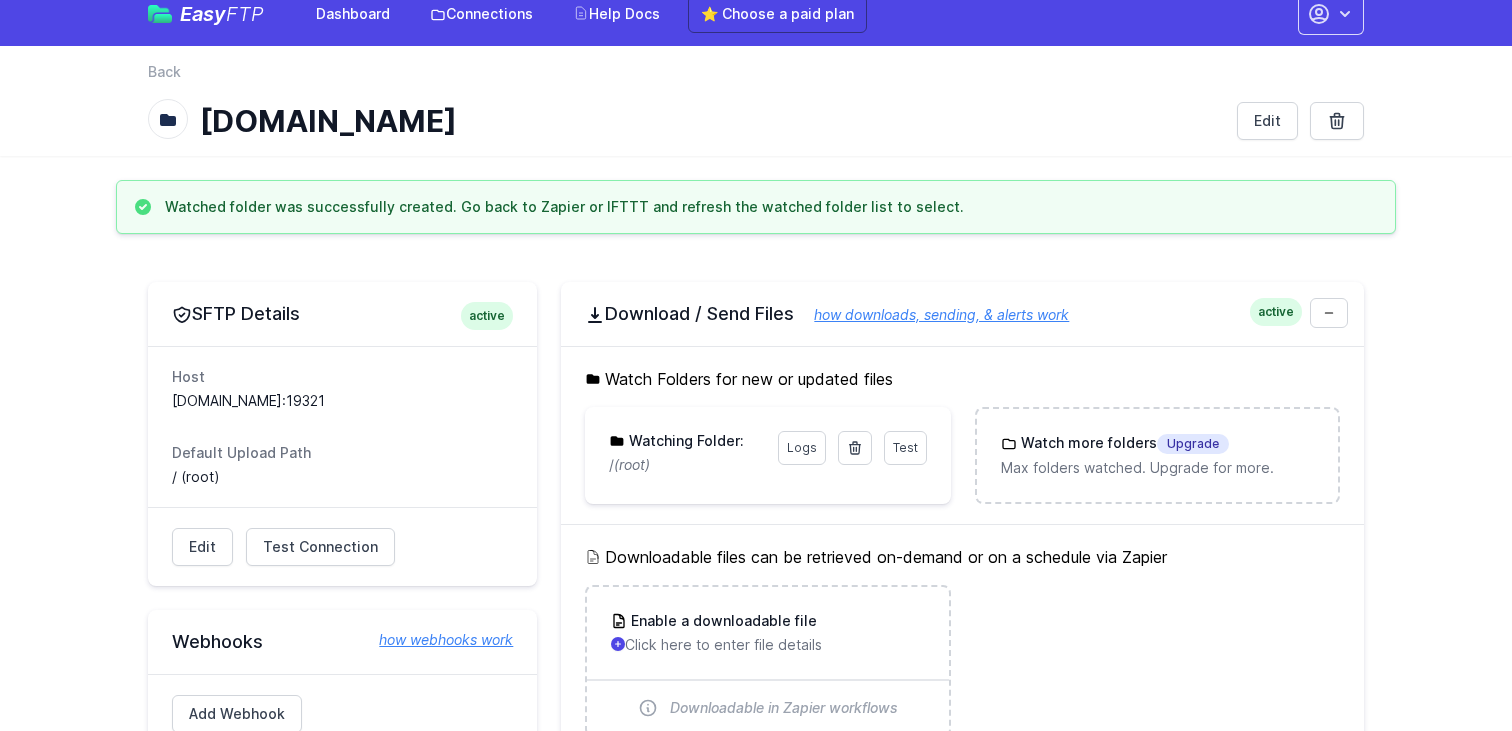 scroll, scrollTop: 0, scrollLeft: 0, axis: both 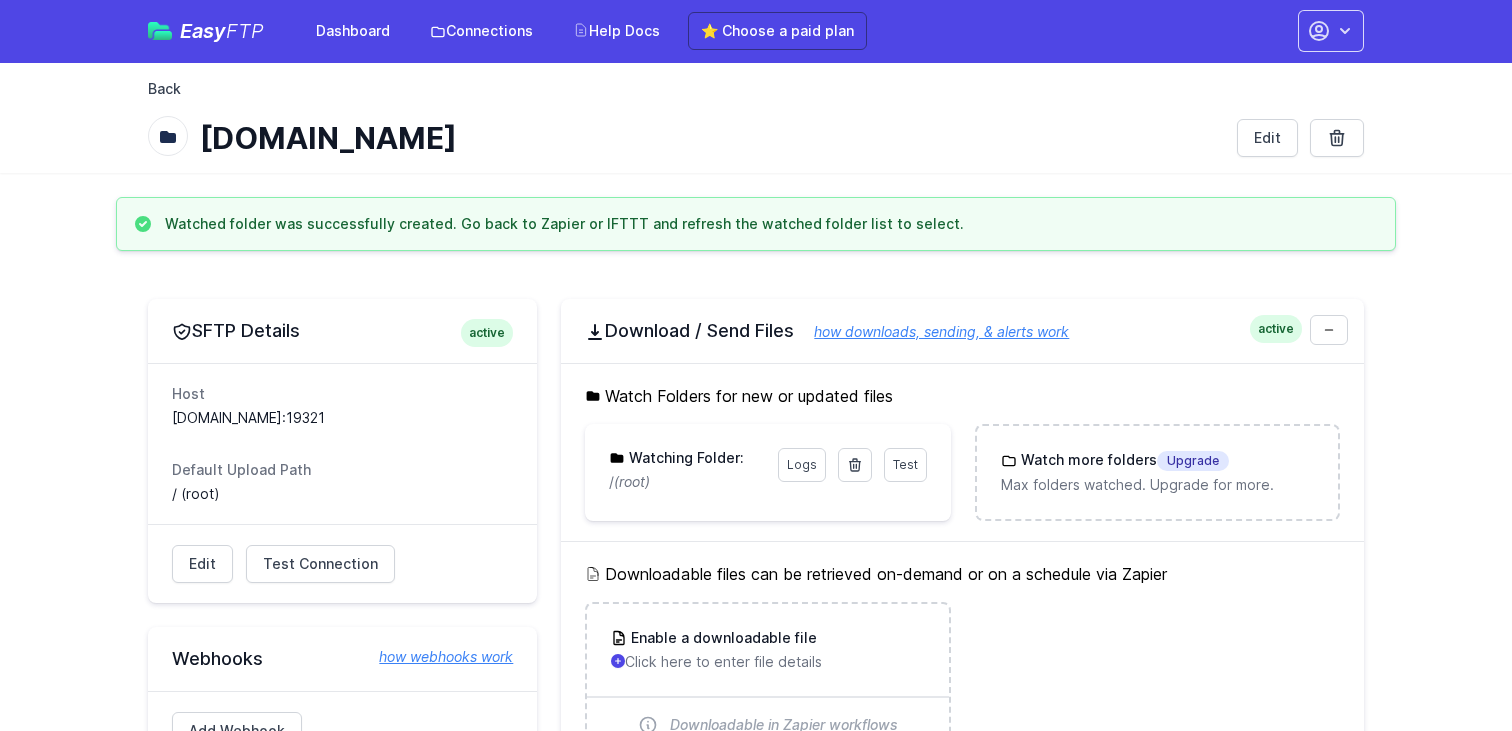 click on "Back" at bounding box center [164, 89] 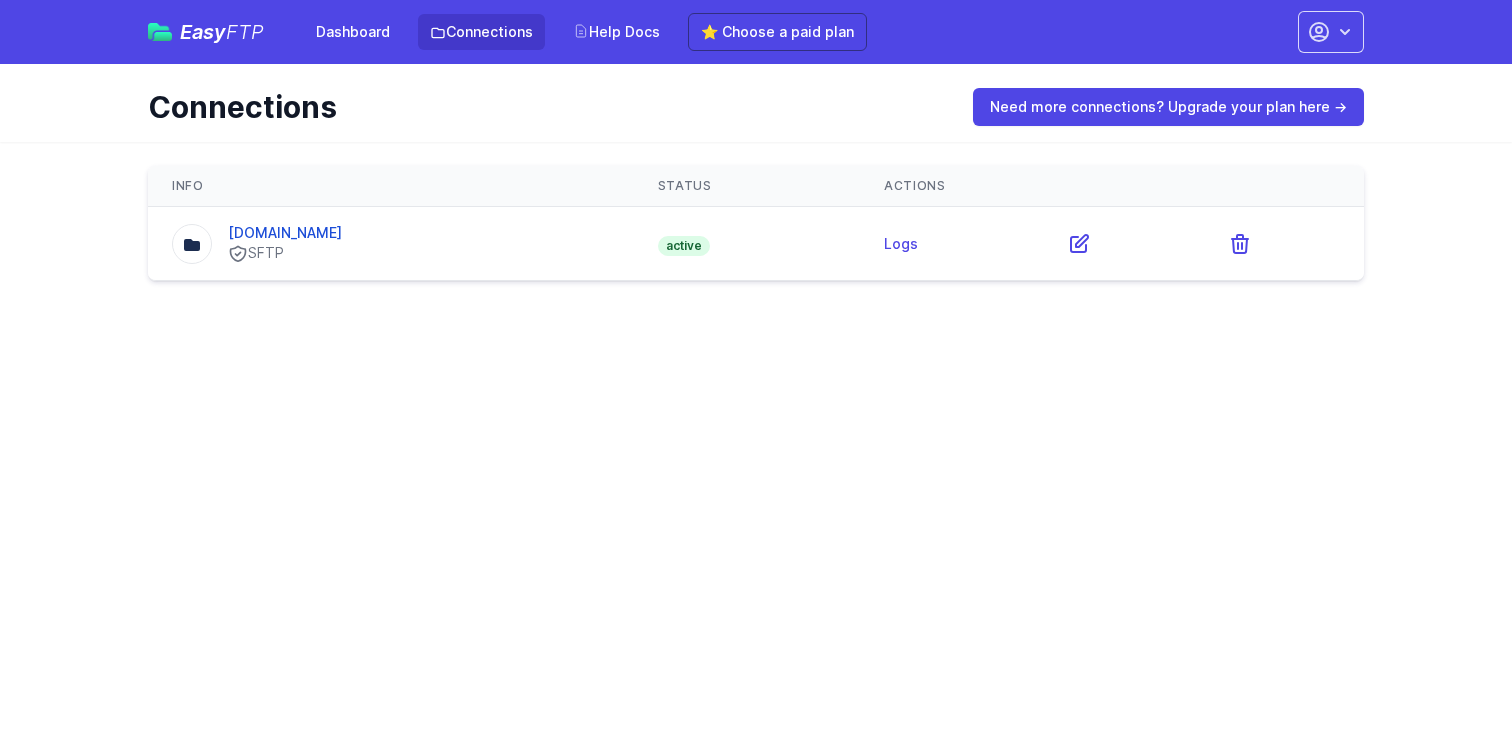 scroll, scrollTop: 0, scrollLeft: 0, axis: both 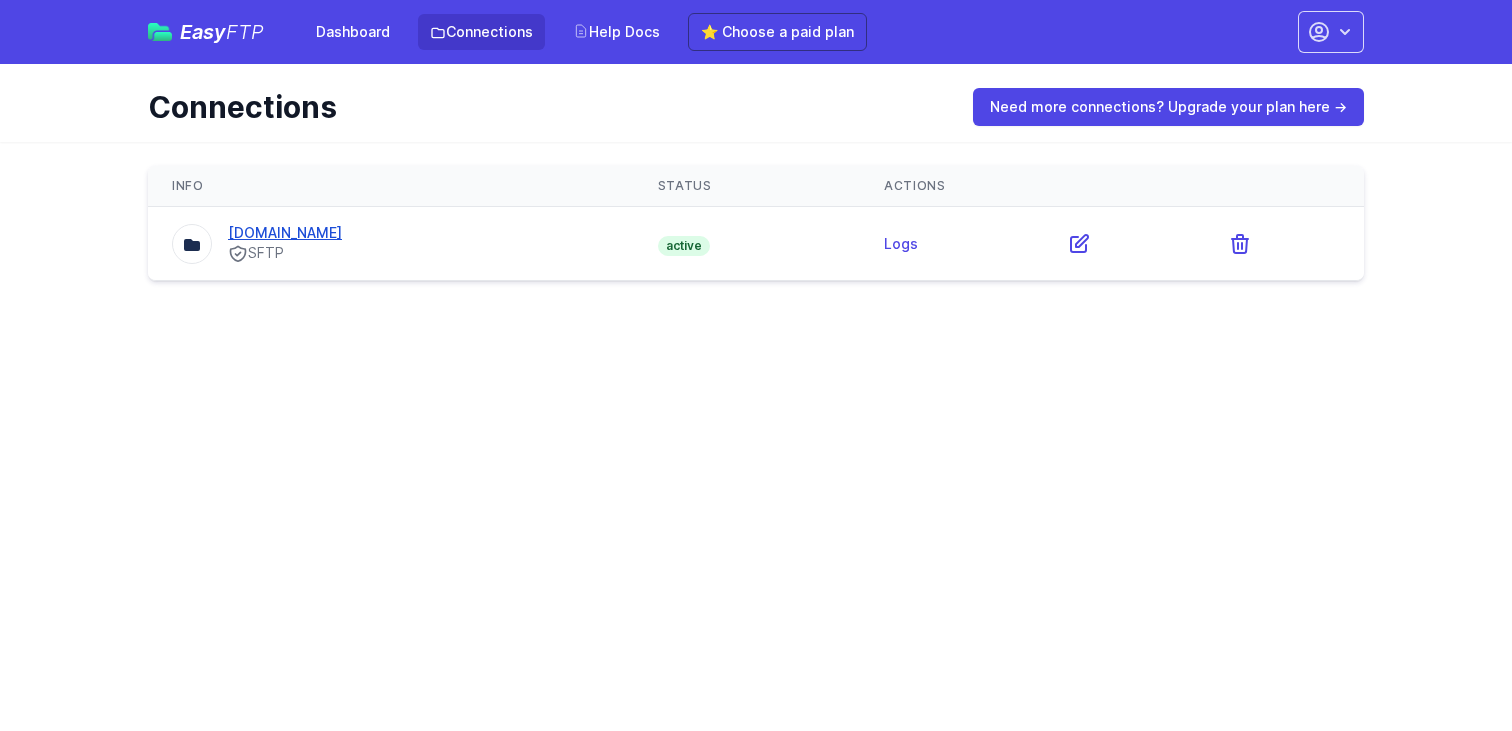 click on "[DOMAIN_NAME]" at bounding box center [285, 232] 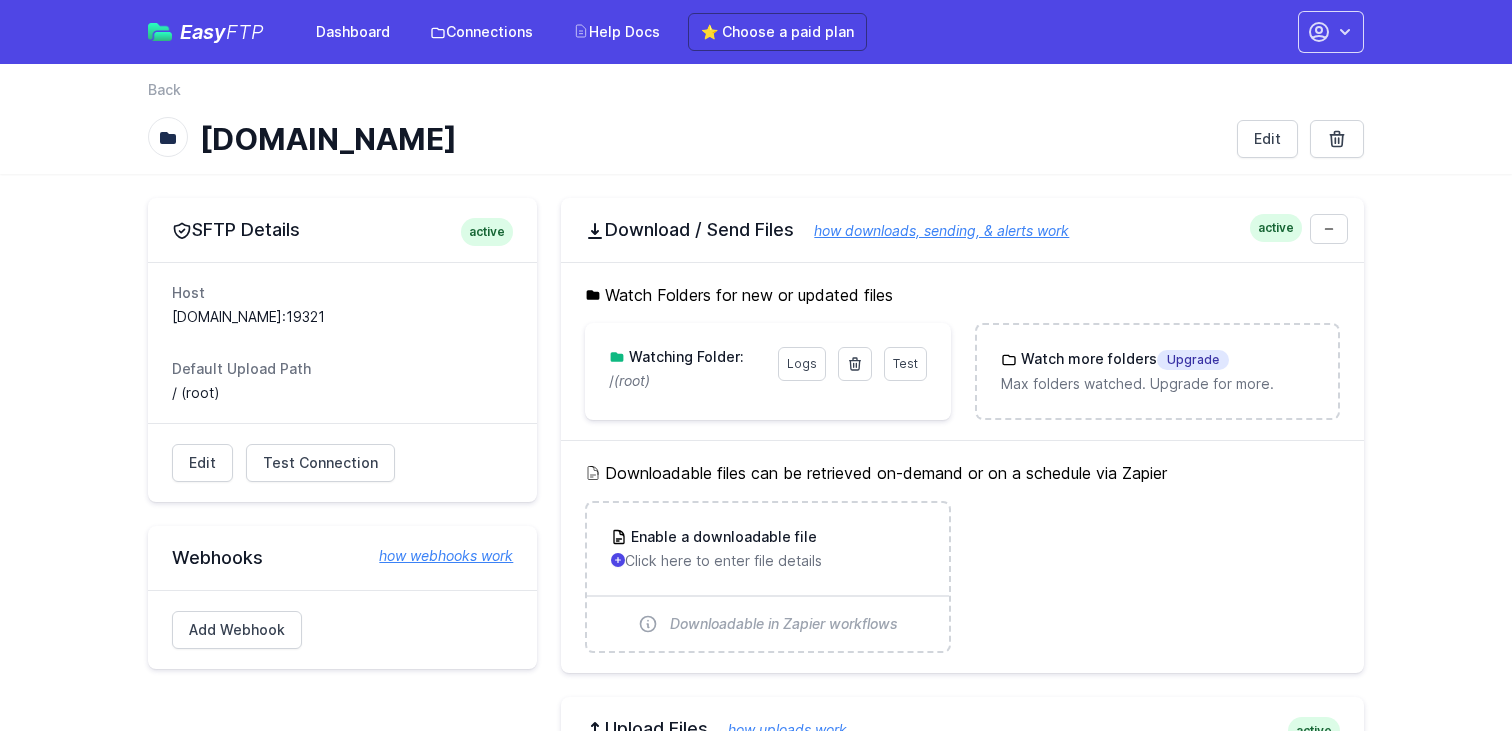scroll, scrollTop: 0, scrollLeft: 0, axis: both 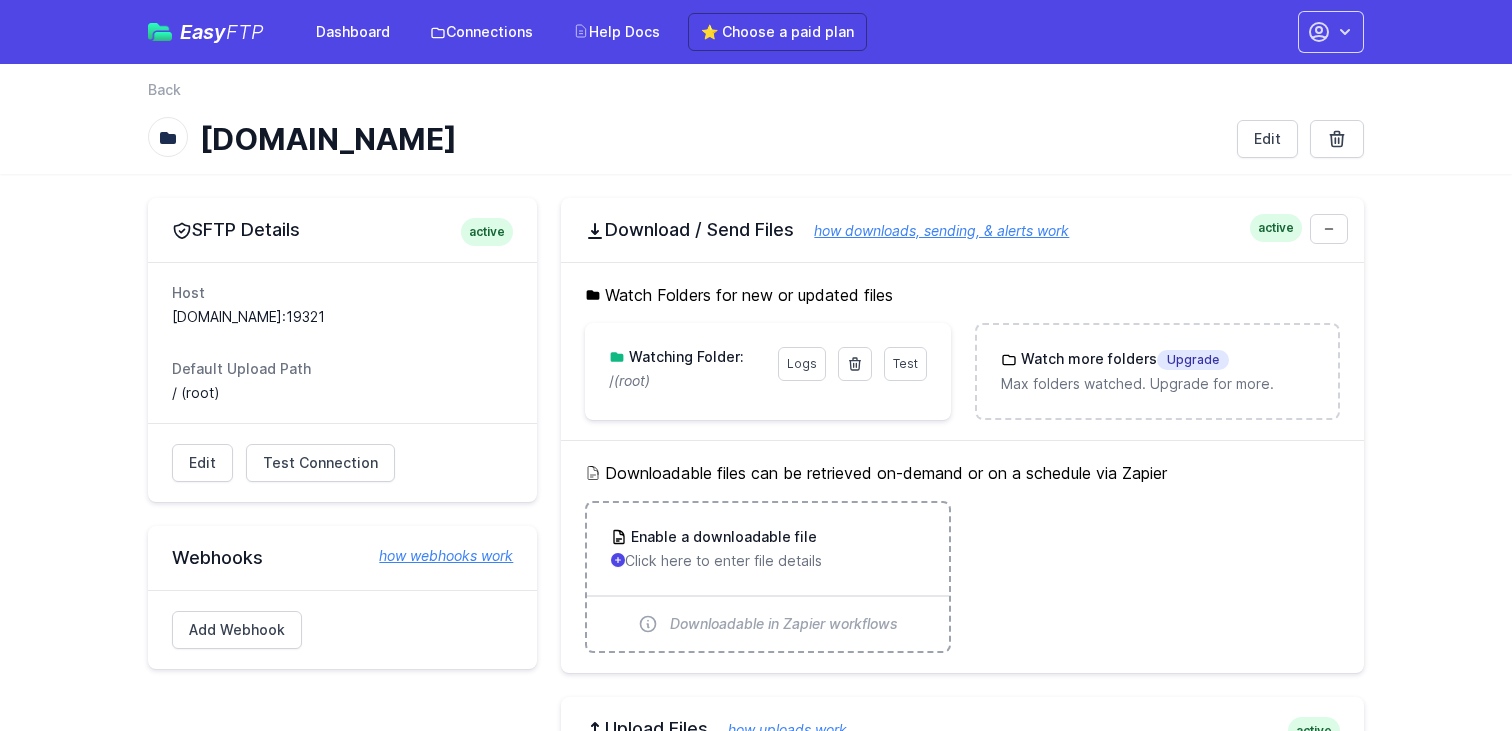 click on "Enable a downloadable file
Click here to enter file details" at bounding box center [767, 549] 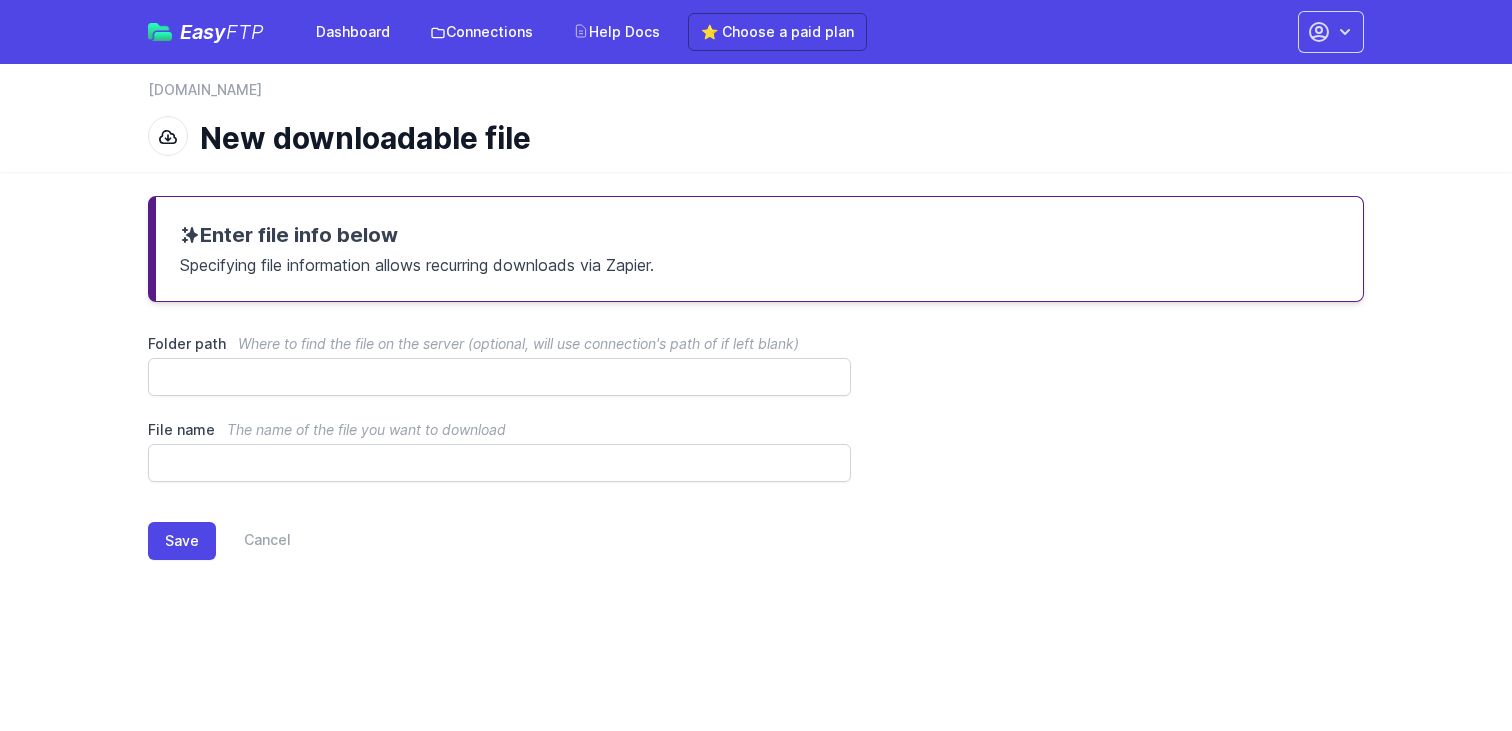 scroll, scrollTop: 0, scrollLeft: 0, axis: both 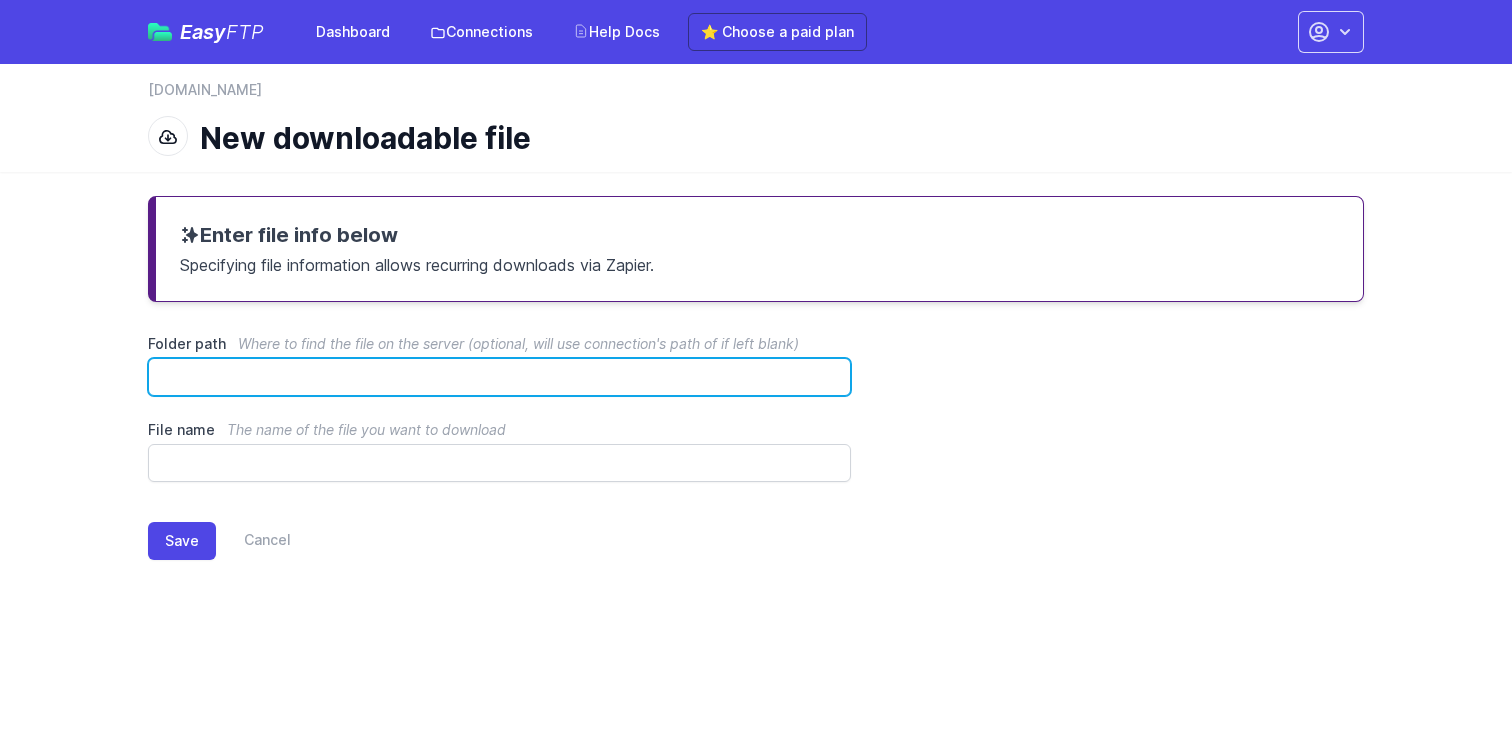 click on "Folder path  Where to find the file on the server (optional, will use connection's path of  if left blank)" at bounding box center (499, 377) 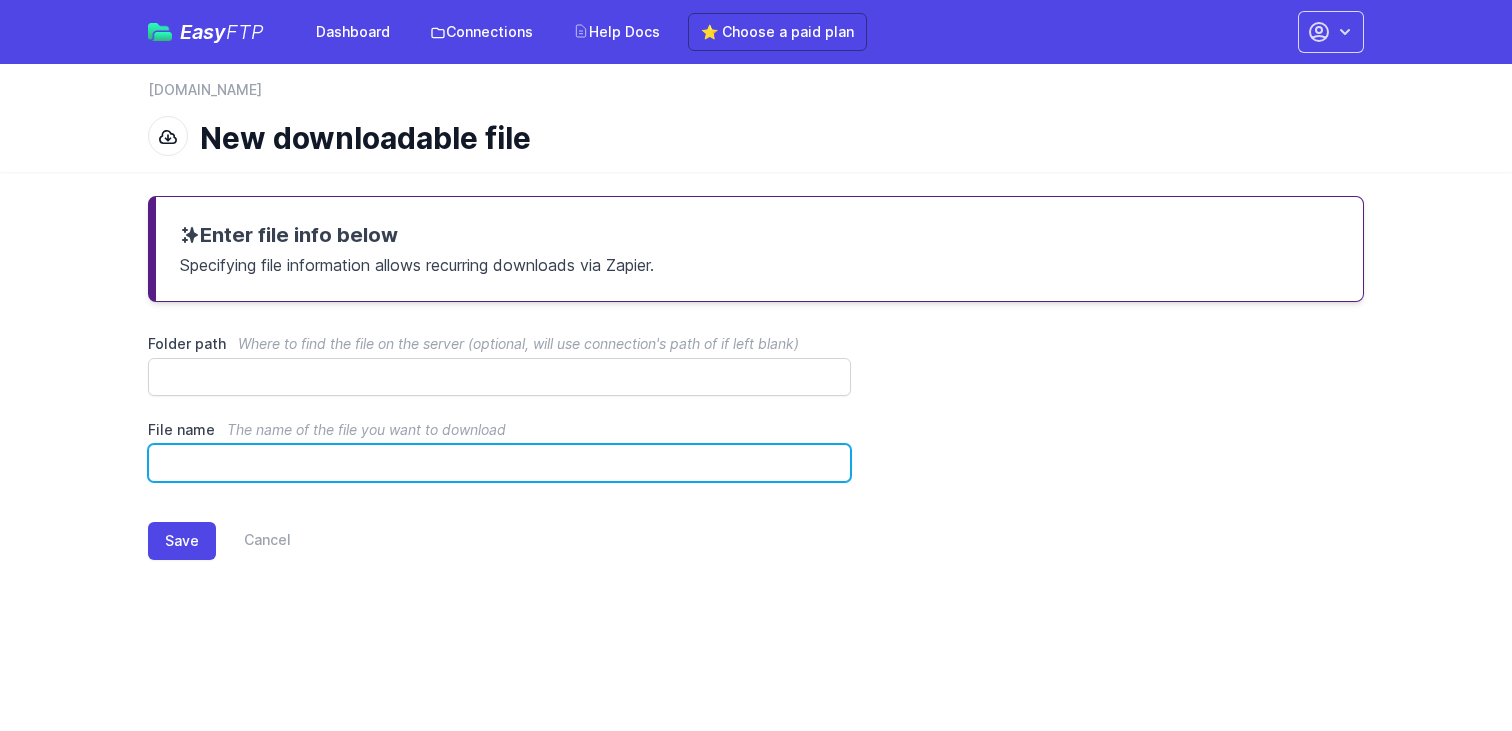click on "File name  The name of the file you want to download" at bounding box center [499, 463] 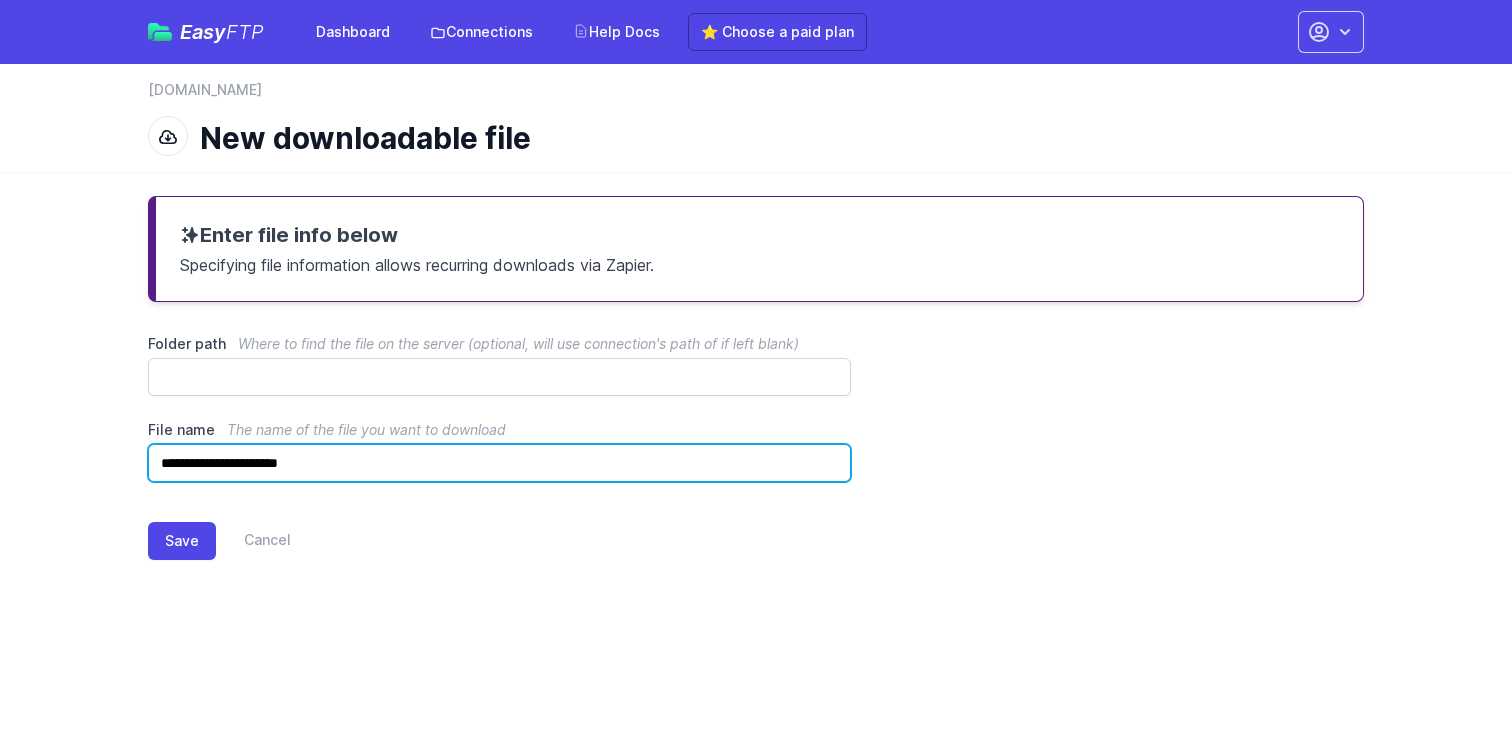 type on "**********" 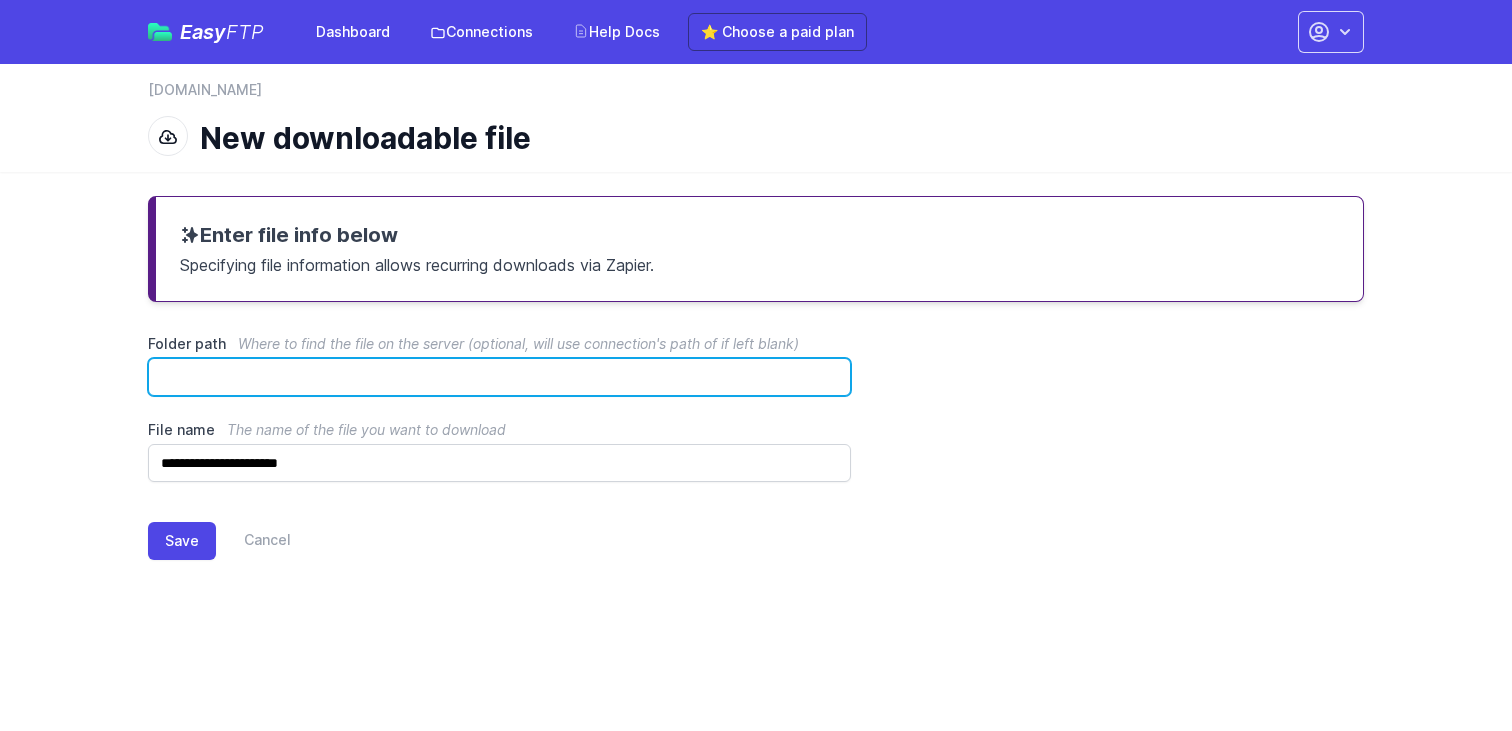 click on "Folder path  Where to find the file on the server (optional, will use connection's path of  if left blank)" at bounding box center (499, 377) 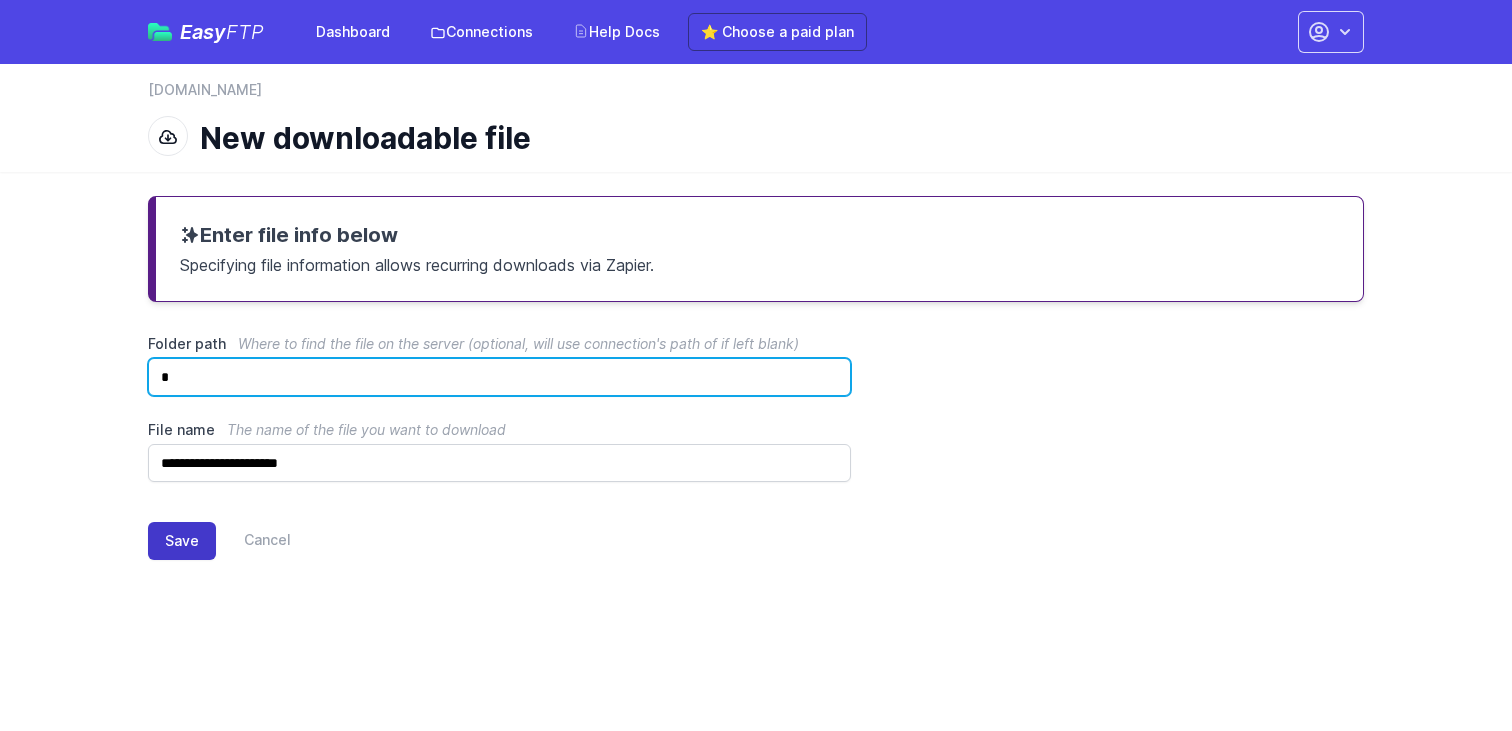 type on "*" 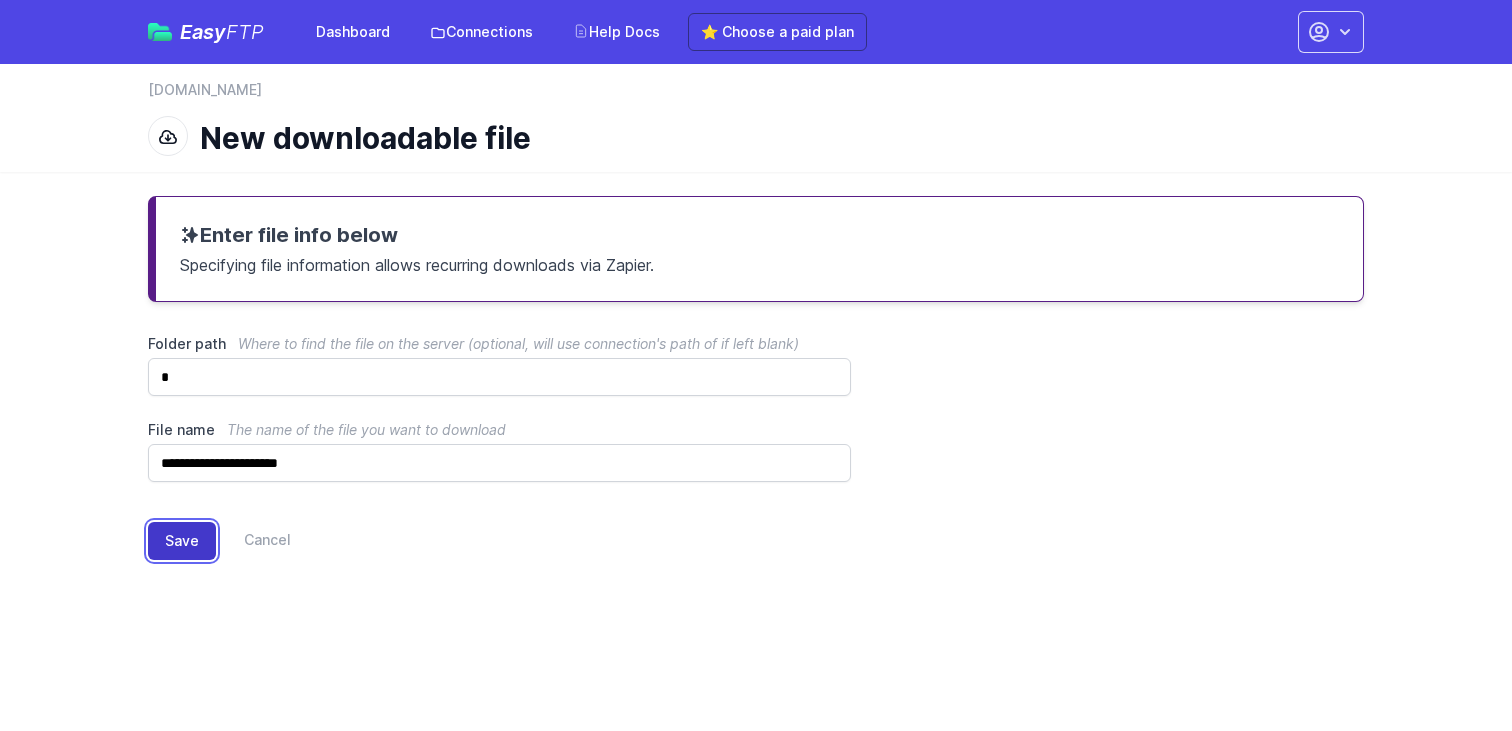 click on "Save" at bounding box center (182, 541) 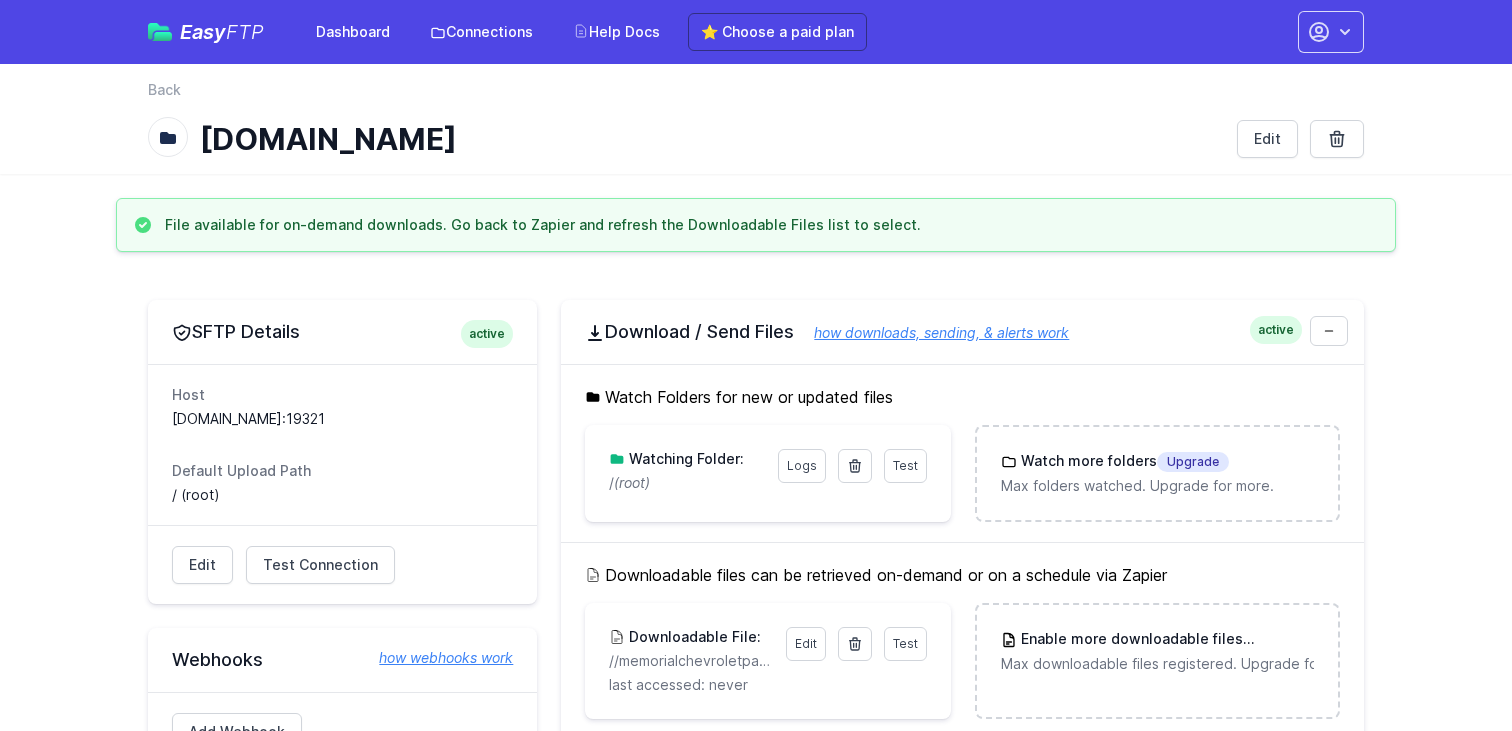scroll, scrollTop: 94, scrollLeft: 0, axis: vertical 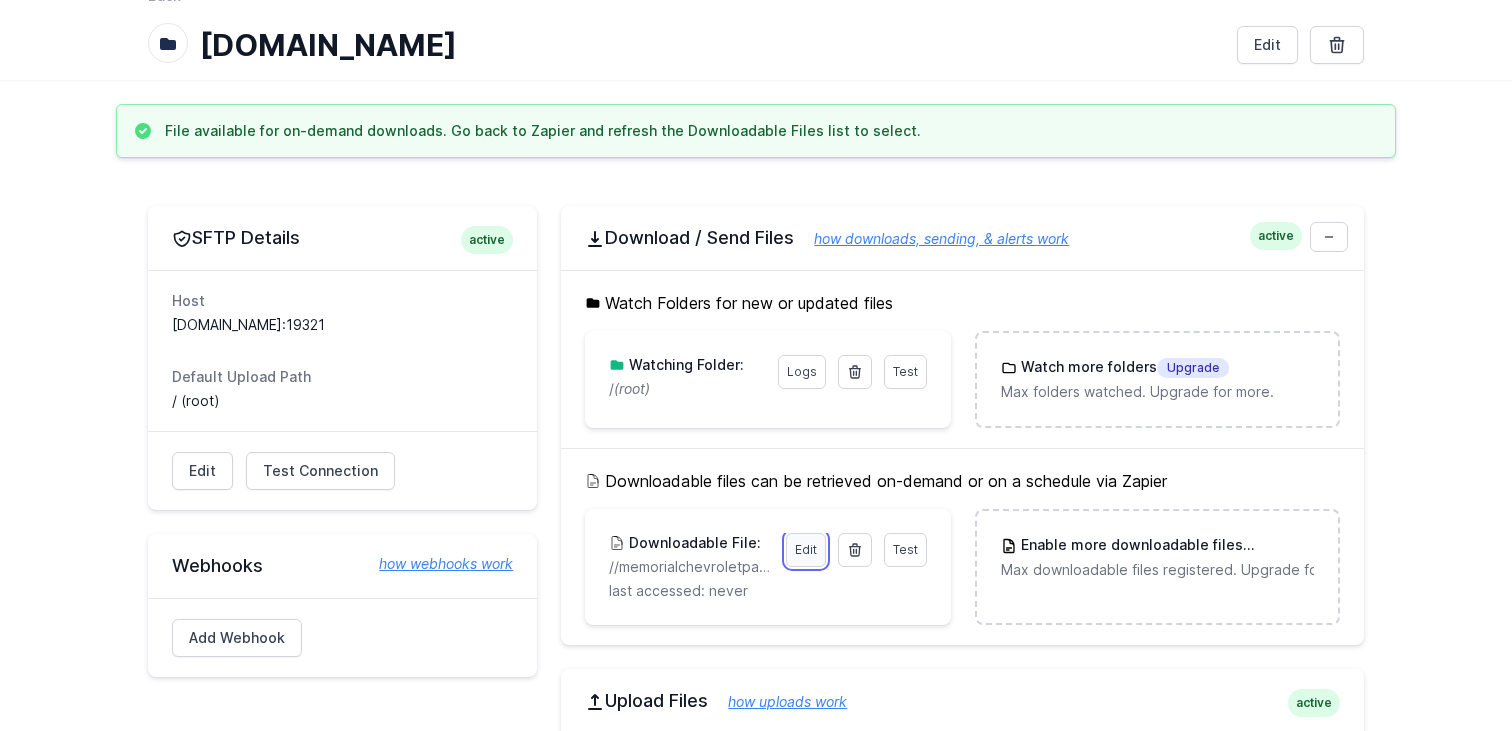 click on "Edit" at bounding box center [806, 550] 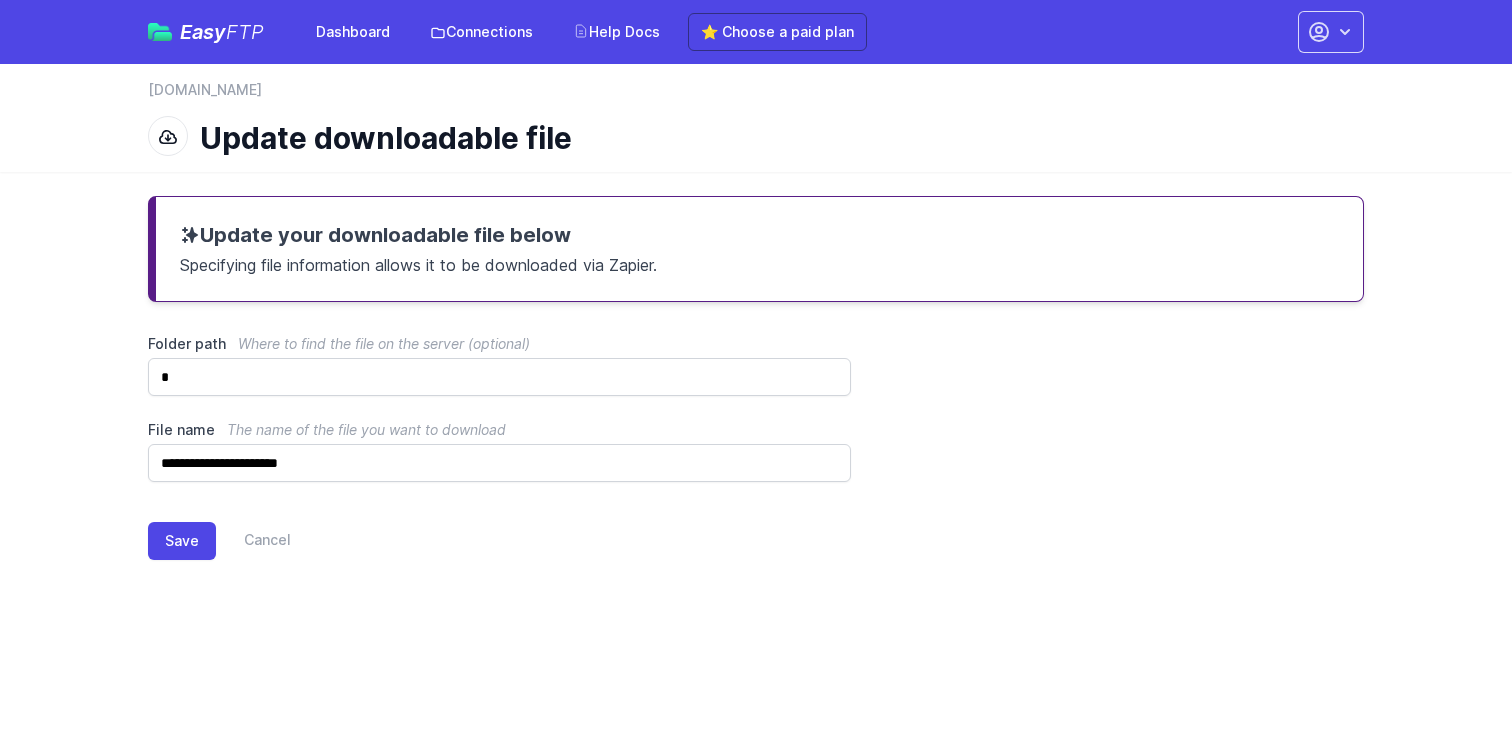 scroll, scrollTop: 0, scrollLeft: 0, axis: both 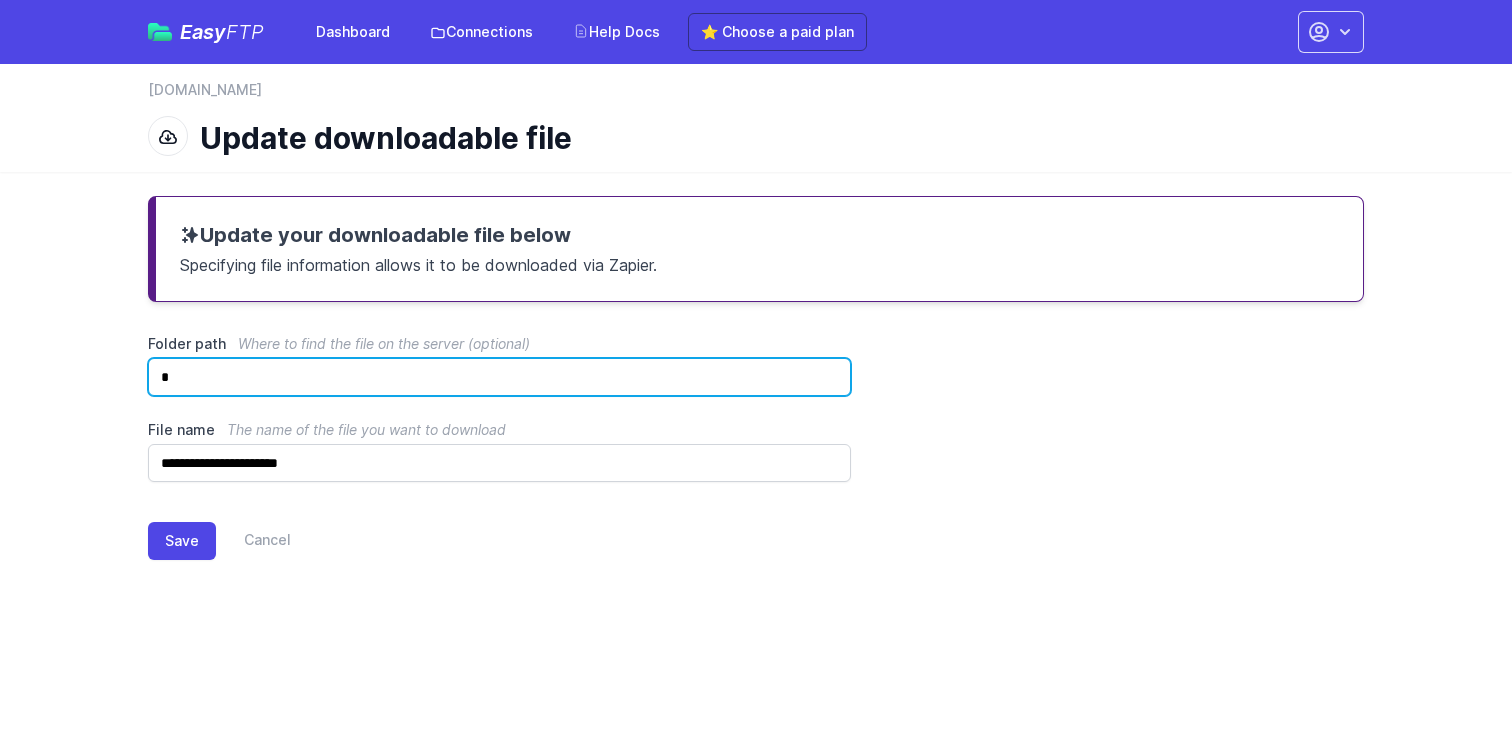 click on "*" at bounding box center (499, 377) 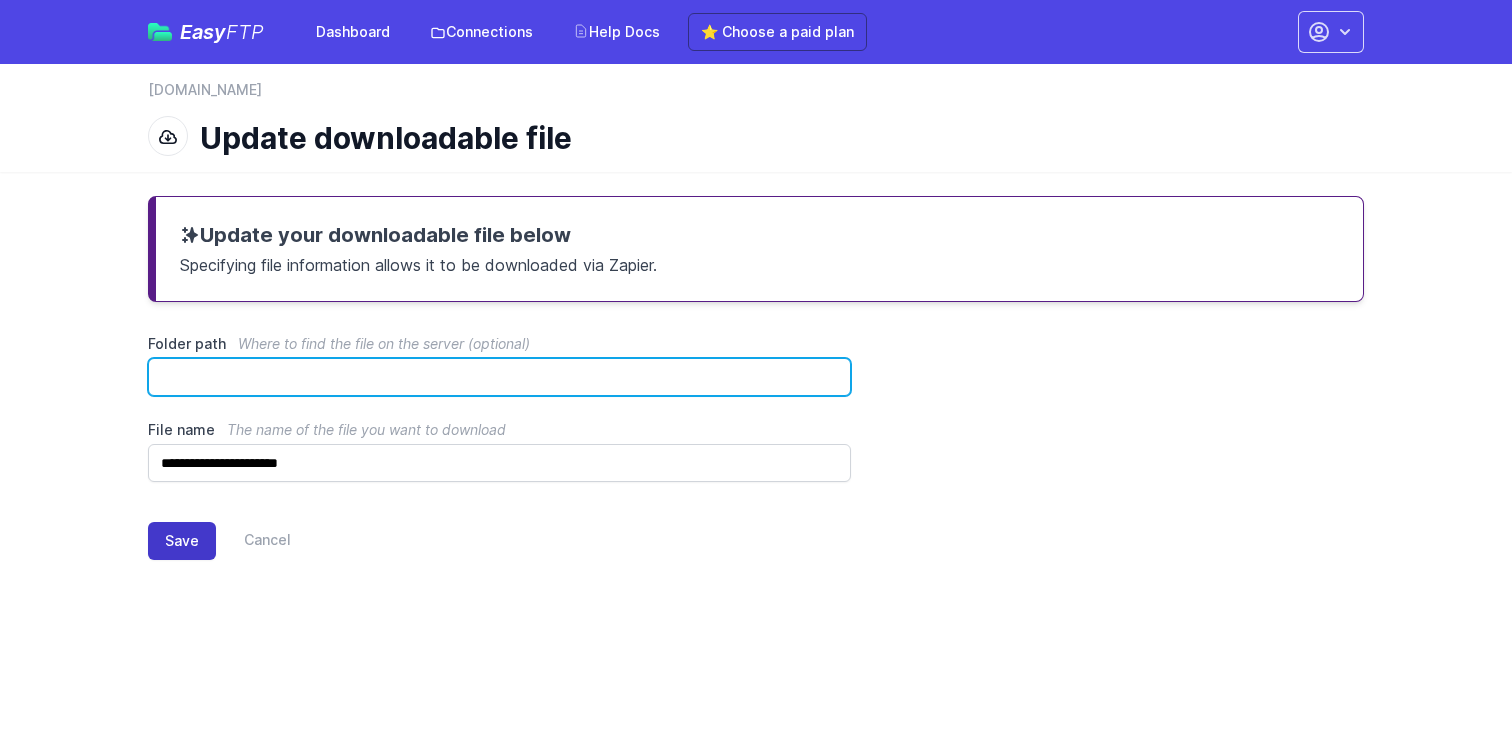 type 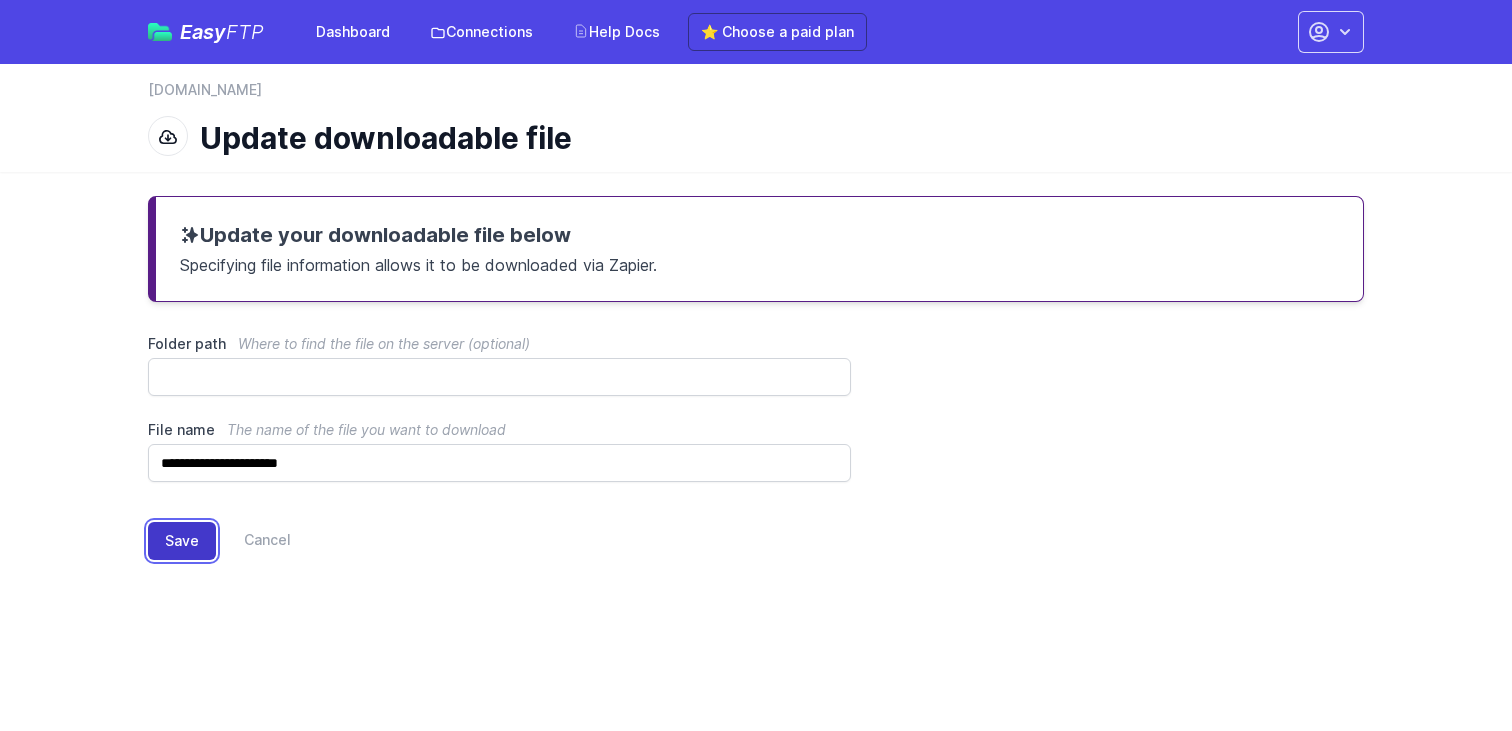 click on "Save" at bounding box center (182, 541) 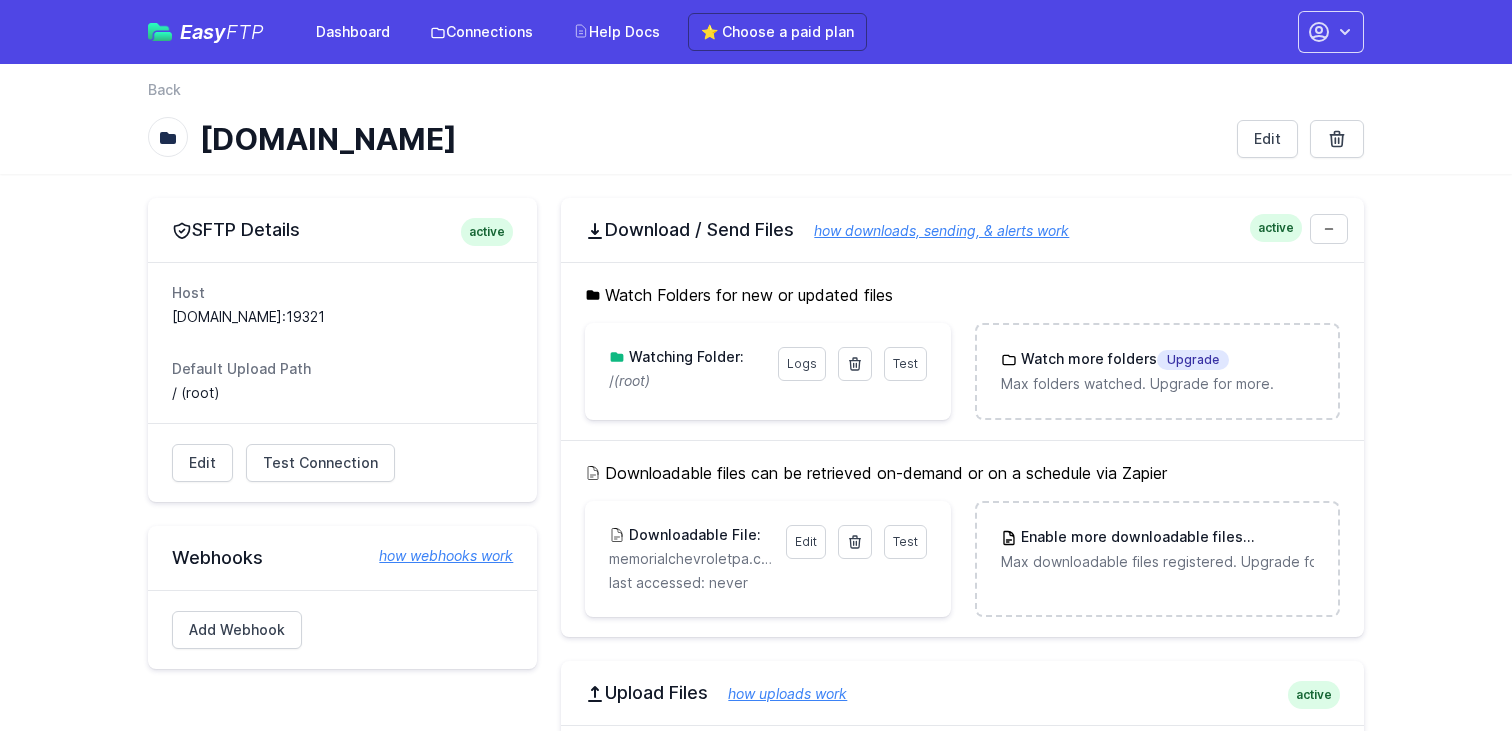 scroll, scrollTop: 0, scrollLeft: 0, axis: both 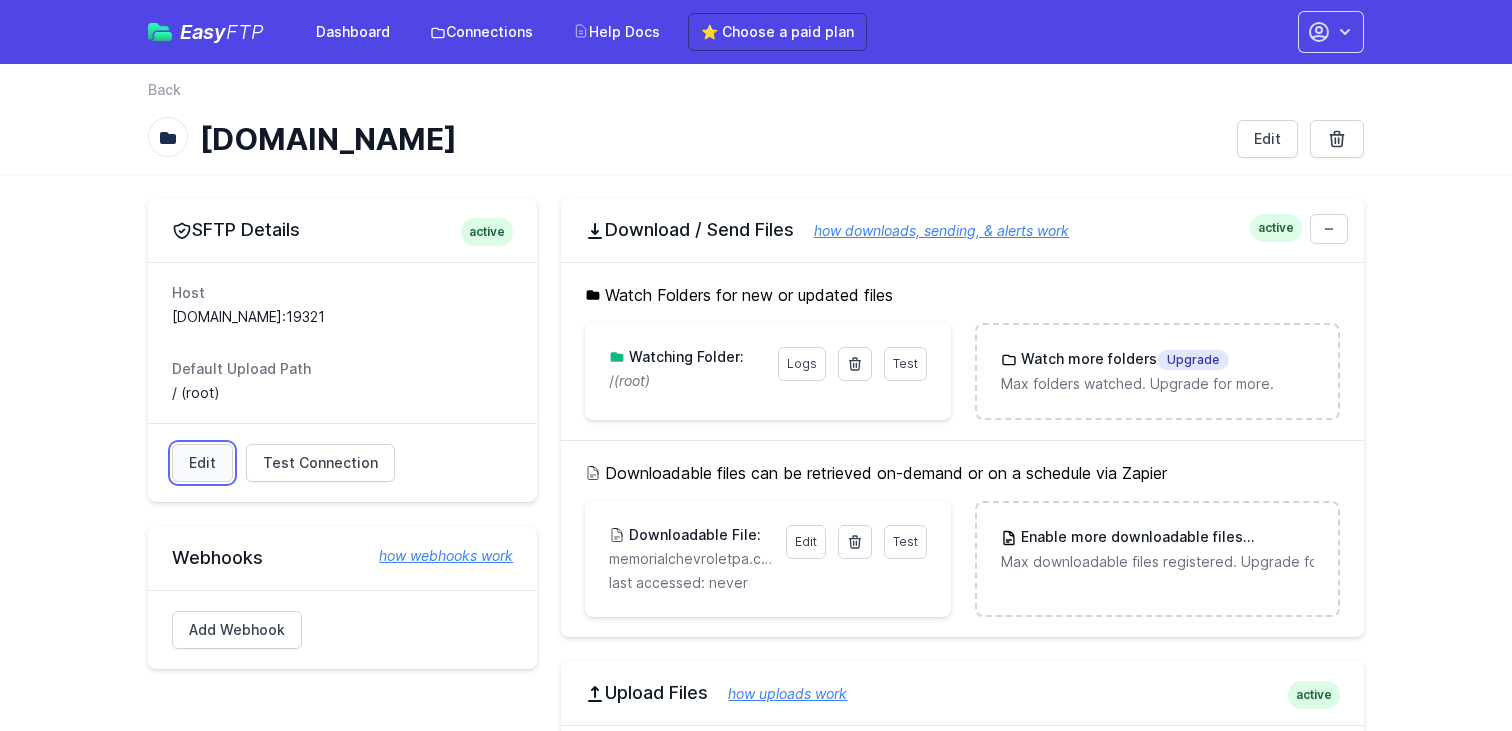 click on "Edit" at bounding box center [202, 463] 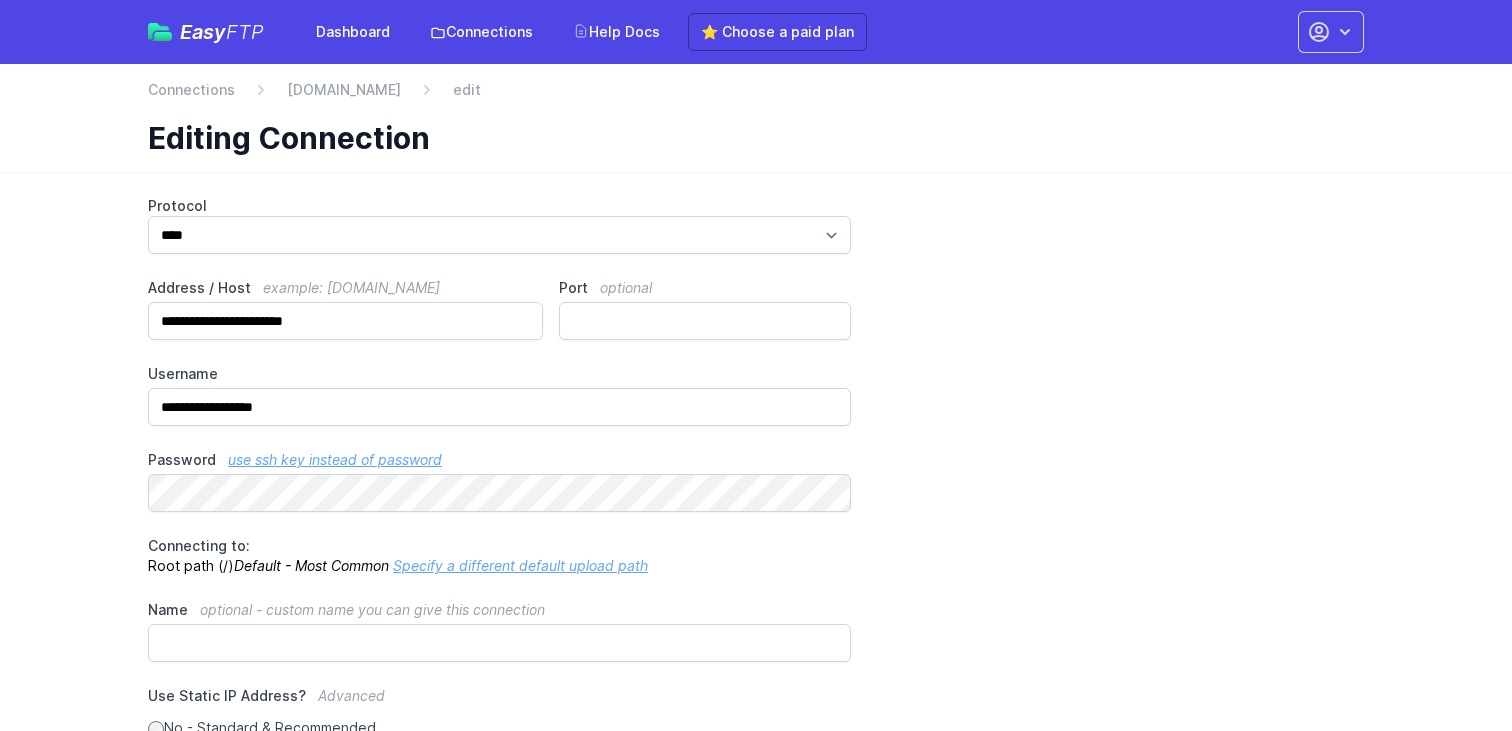 scroll, scrollTop: 0, scrollLeft: 0, axis: both 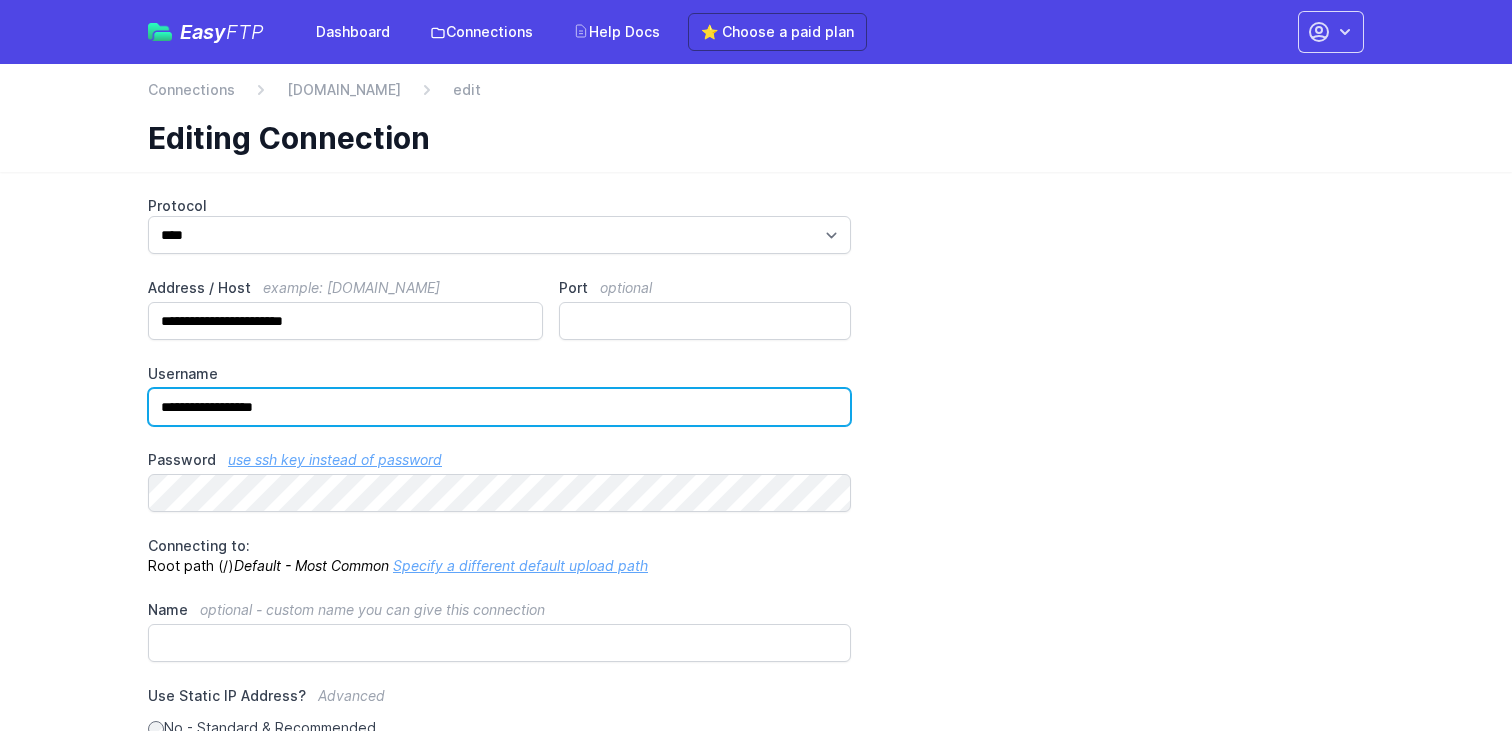 drag, startPoint x: 439, startPoint y: 411, endPoint x: 223, endPoint y: 407, distance: 216.03703 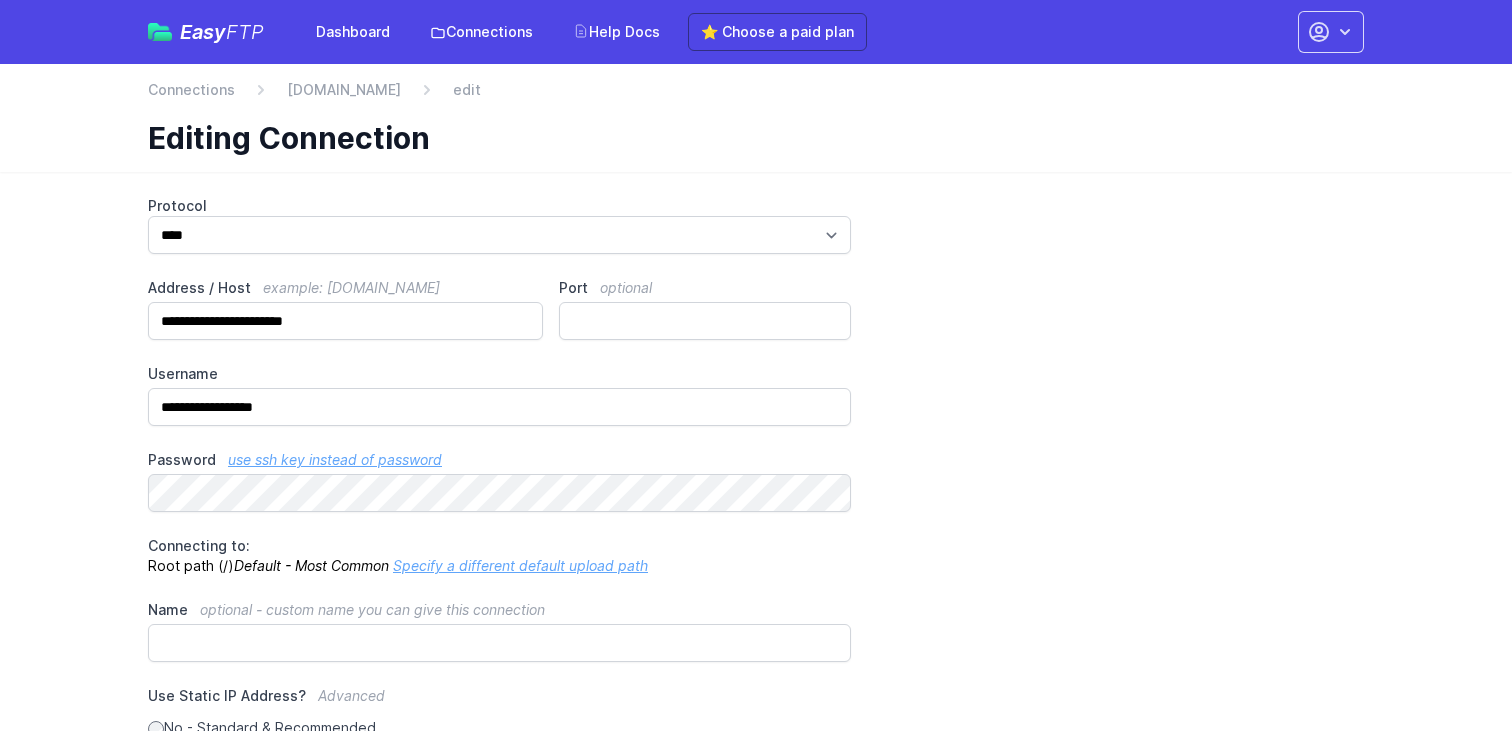 click on "**********" at bounding box center (756, 629) 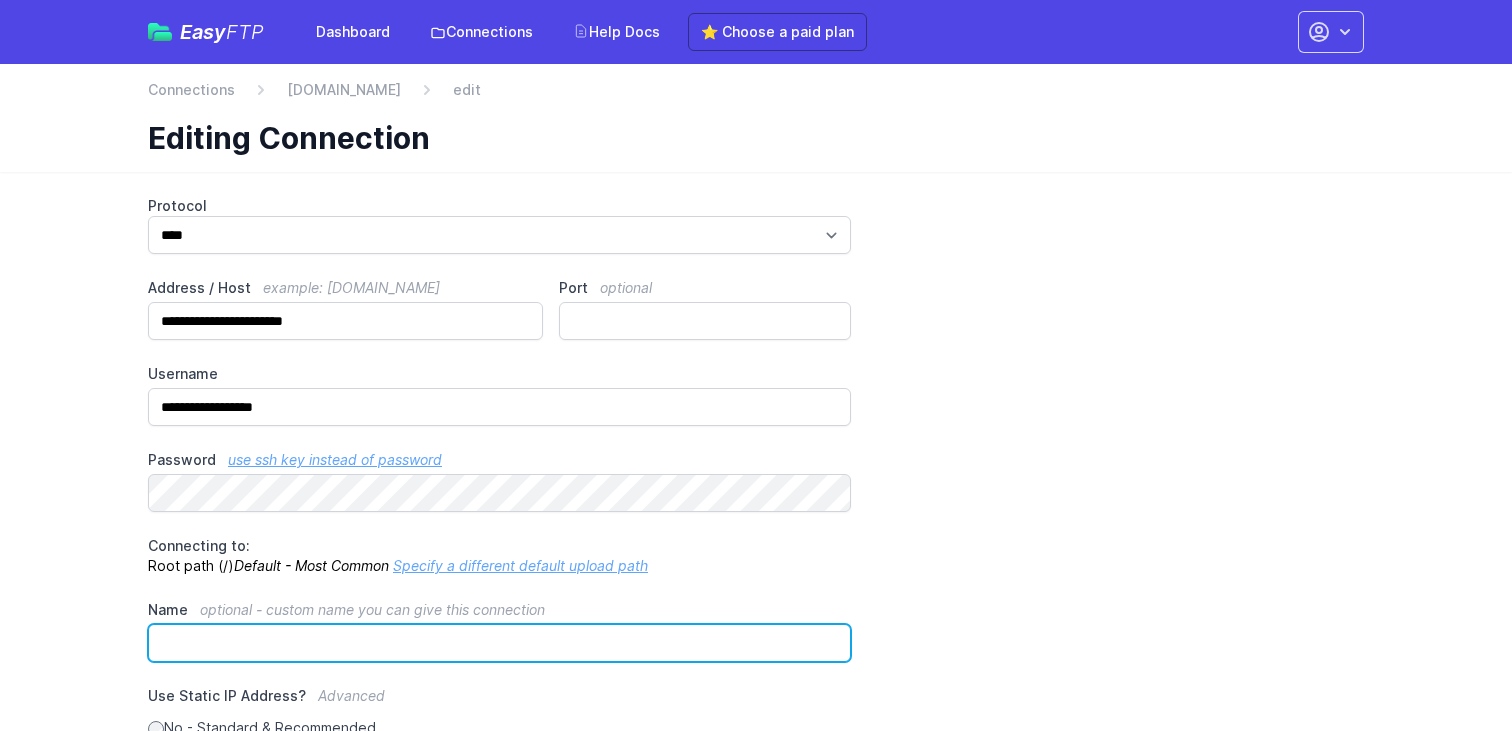 click on "Name  optional - custom name you can give this connection" at bounding box center (499, 643) 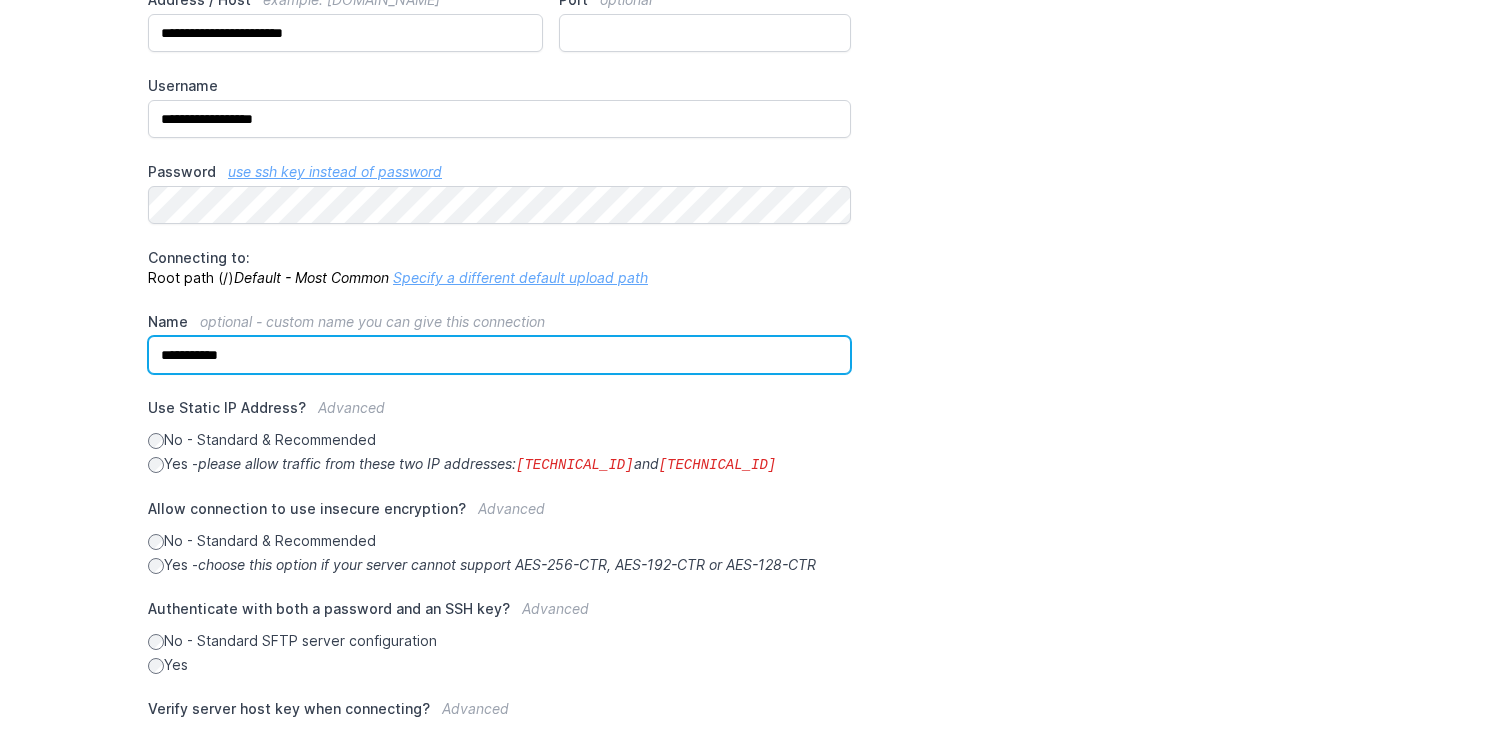scroll, scrollTop: 466, scrollLeft: 0, axis: vertical 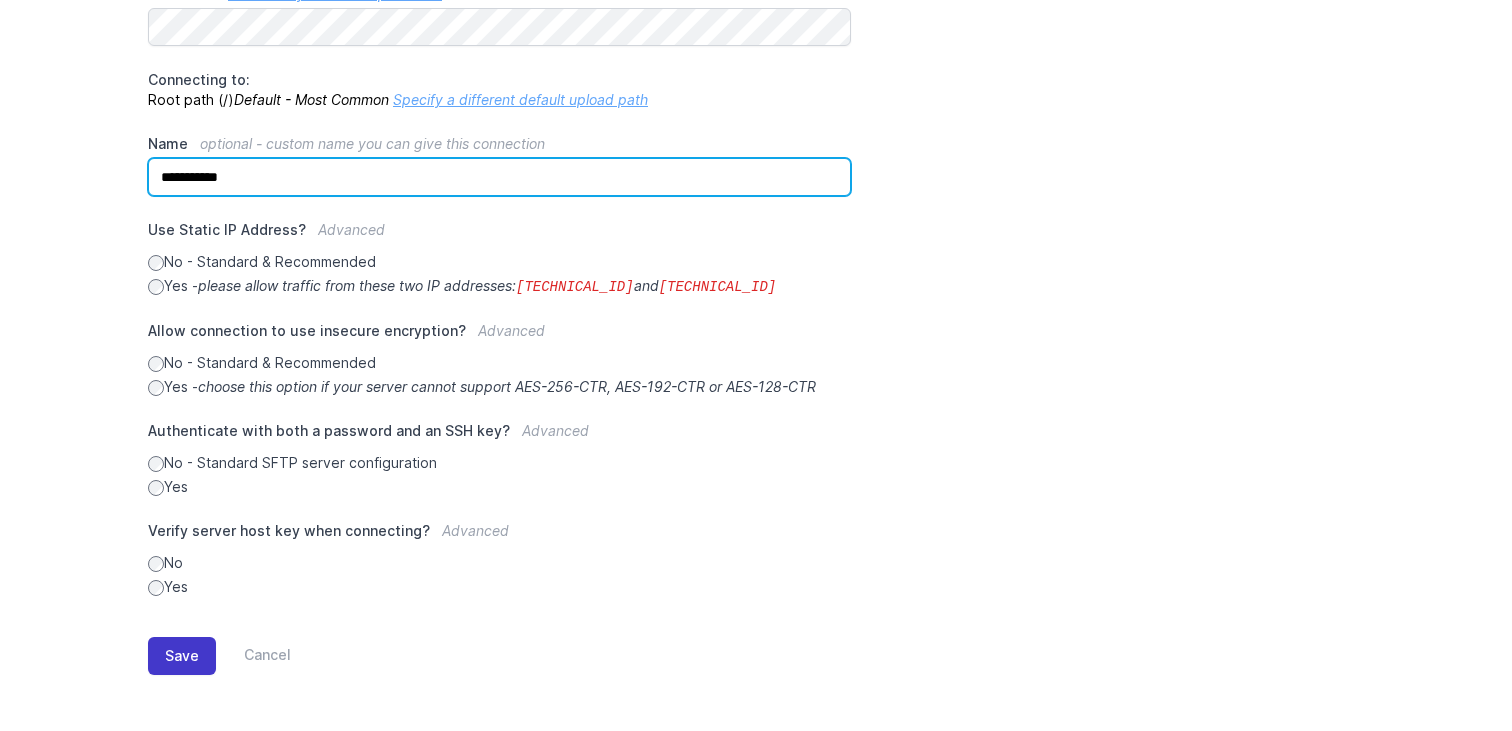 type on "**********" 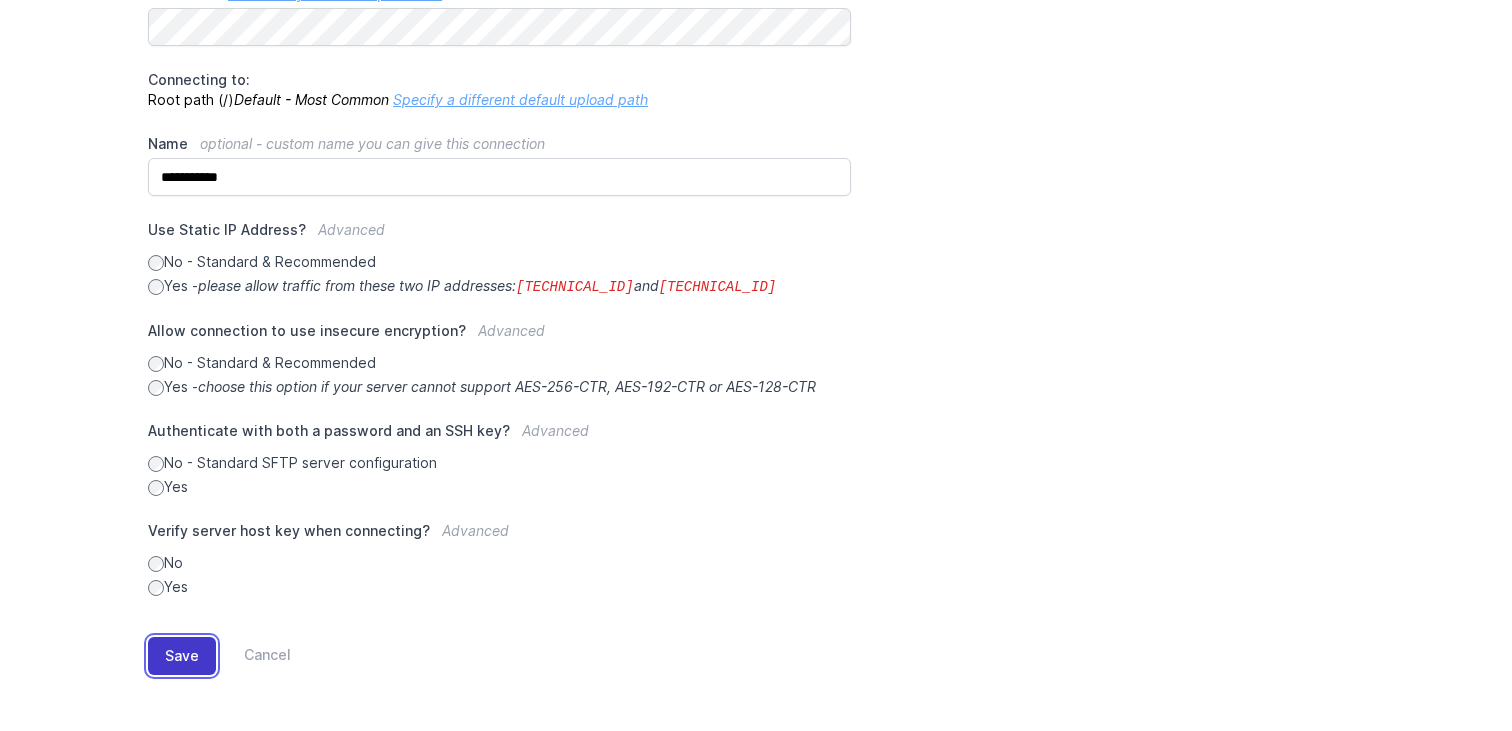 click on "Save" at bounding box center [182, 656] 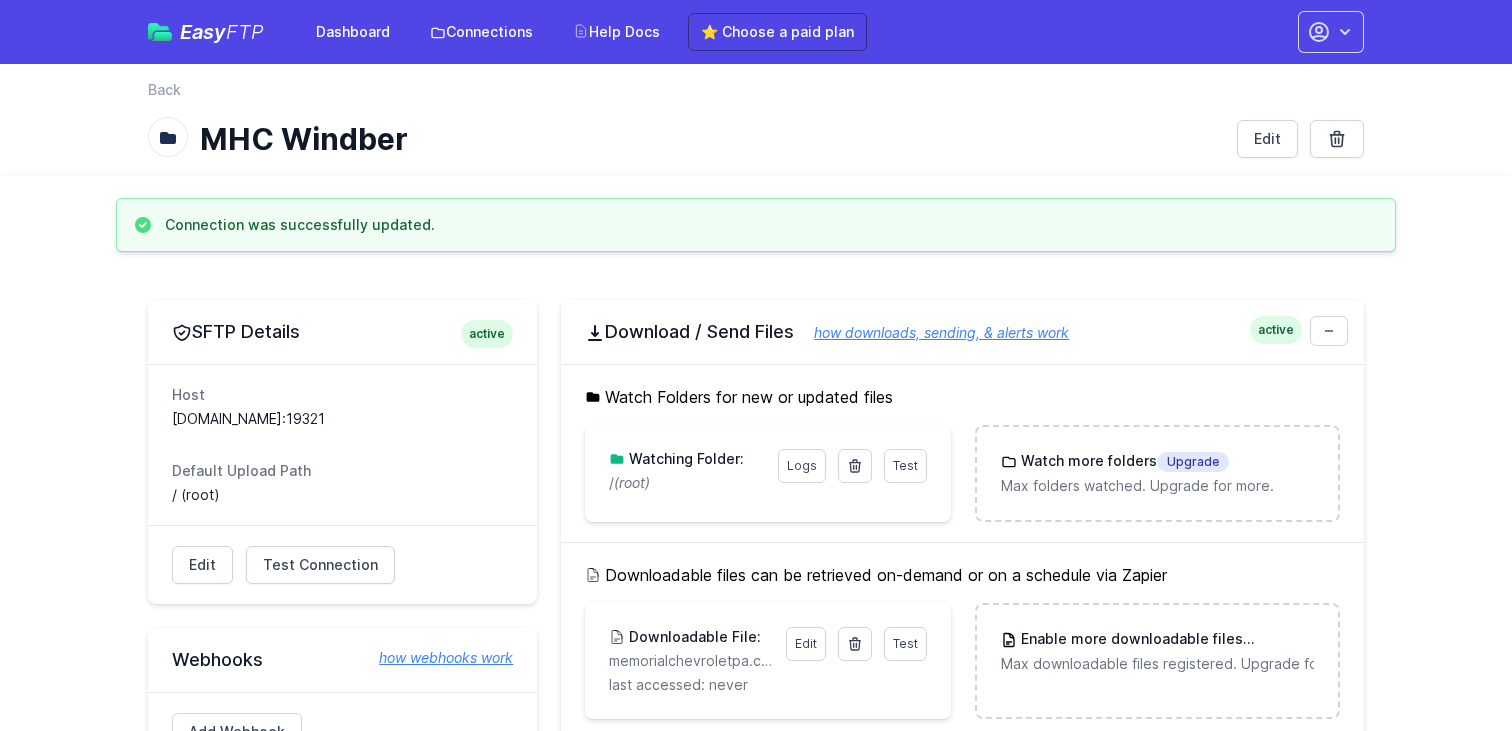 scroll, scrollTop: 0, scrollLeft: 0, axis: both 